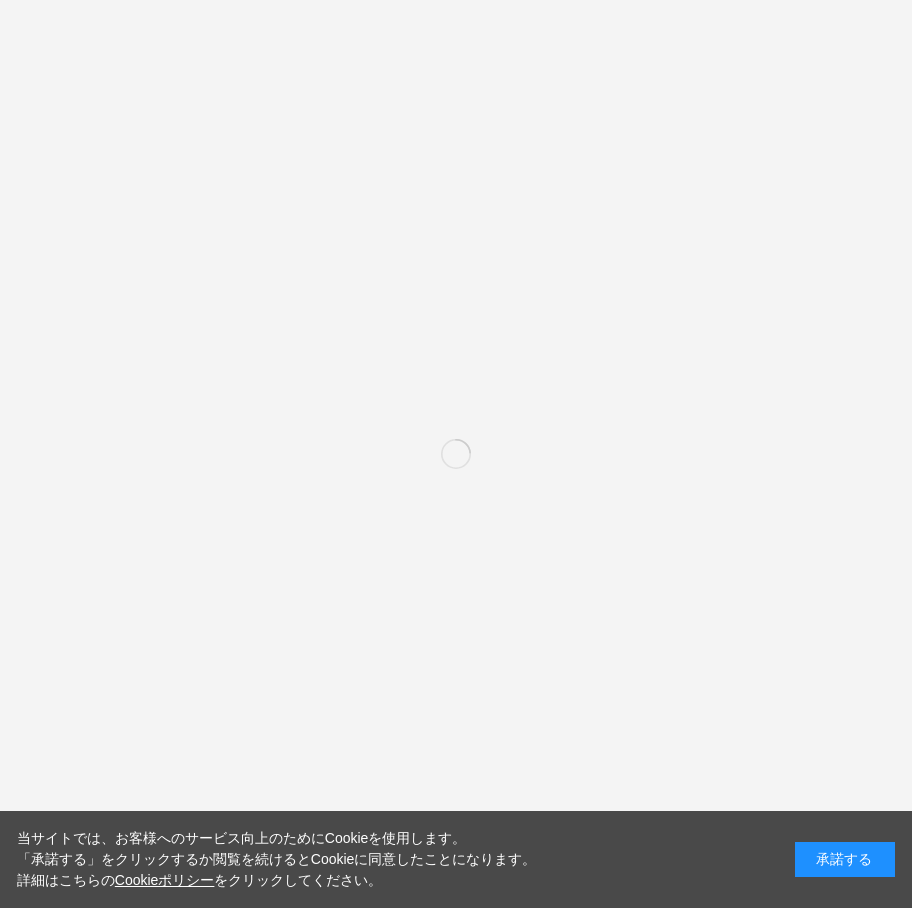 scroll, scrollTop: 0, scrollLeft: 0, axis: both 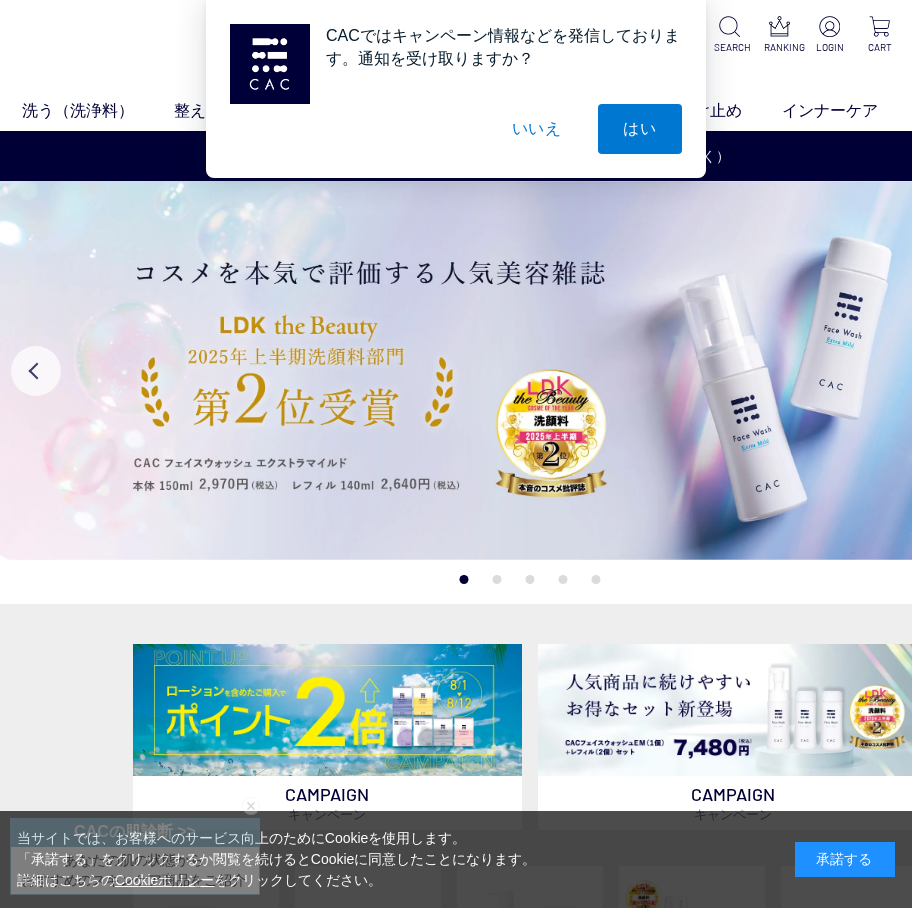 click on "いいえ" at bounding box center [537, 129] 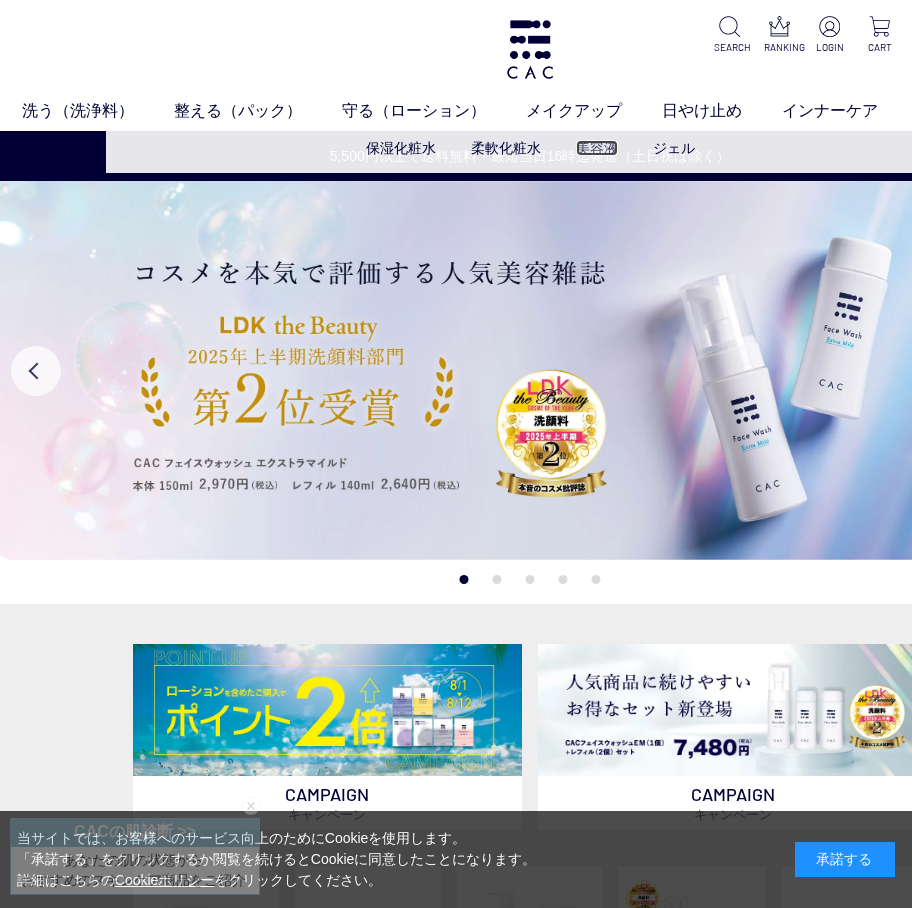 click on "美容液" at bounding box center (597, 148) 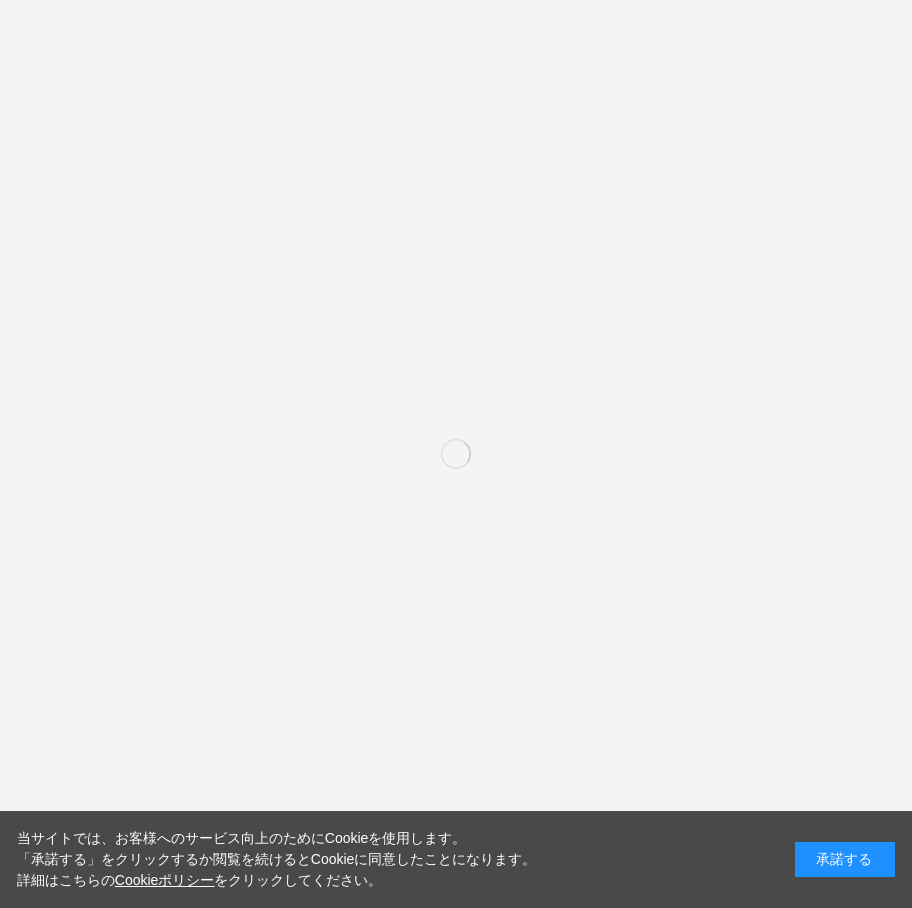 scroll, scrollTop: 0, scrollLeft: 0, axis: both 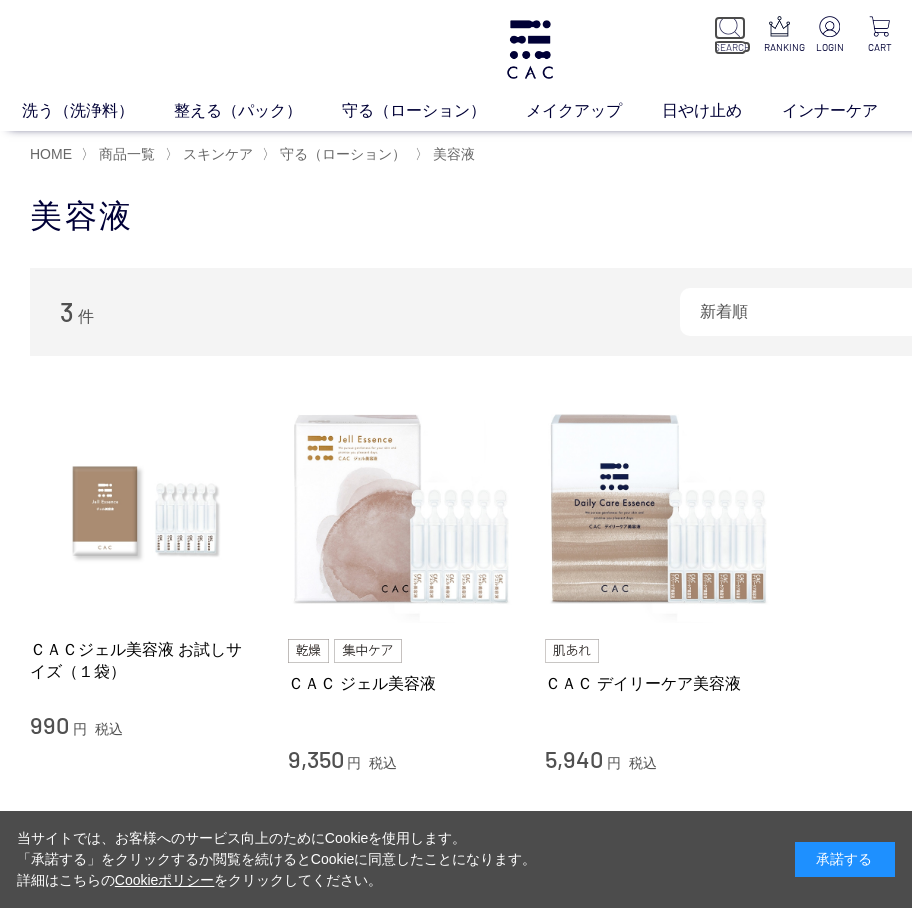 click at bounding box center [729, 26] 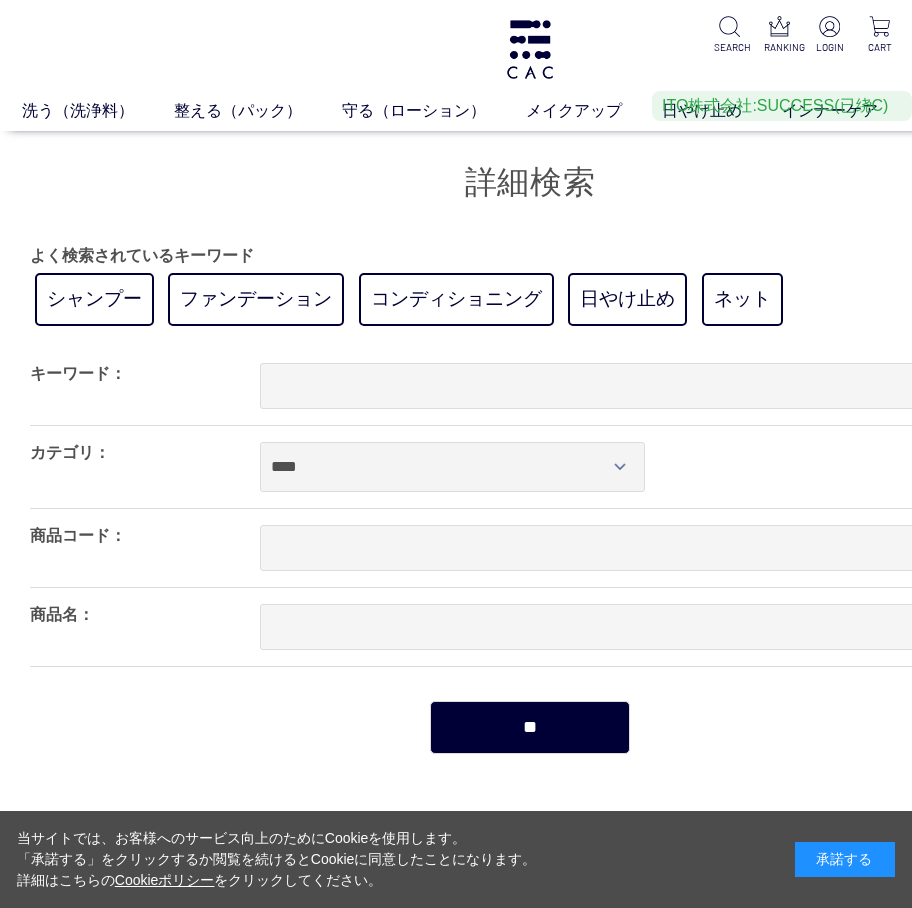scroll, scrollTop: 0, scrollLeft: 0, axis: both 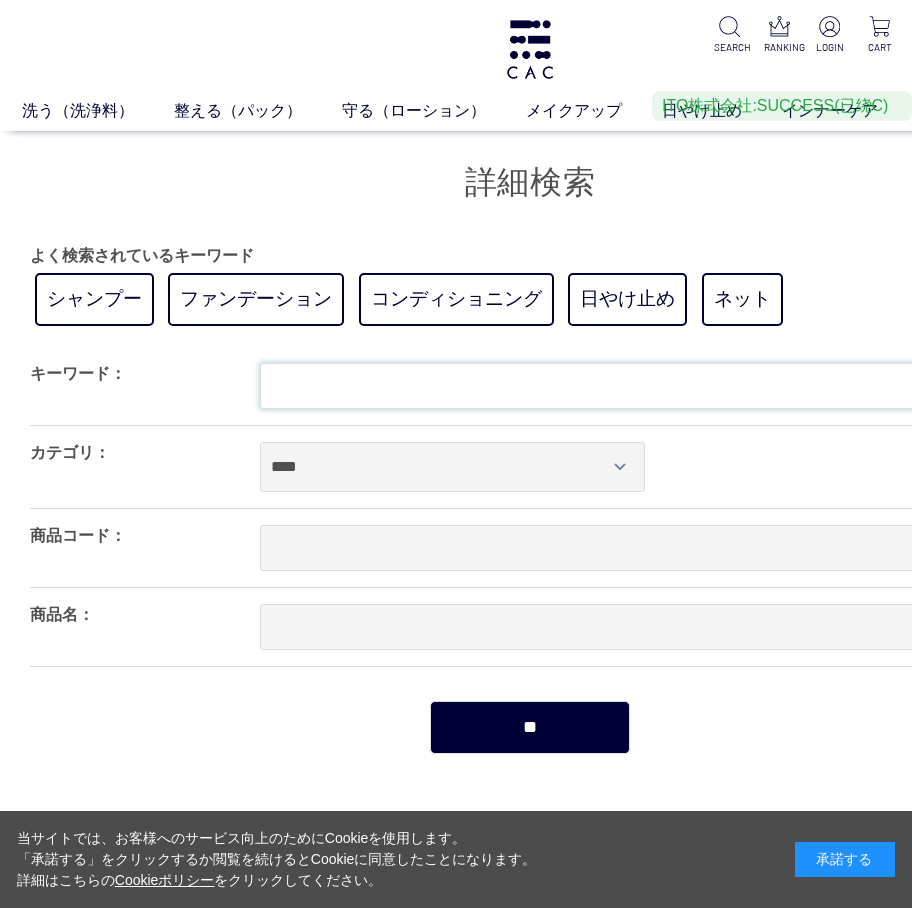 click at bounding box center [645, 386] 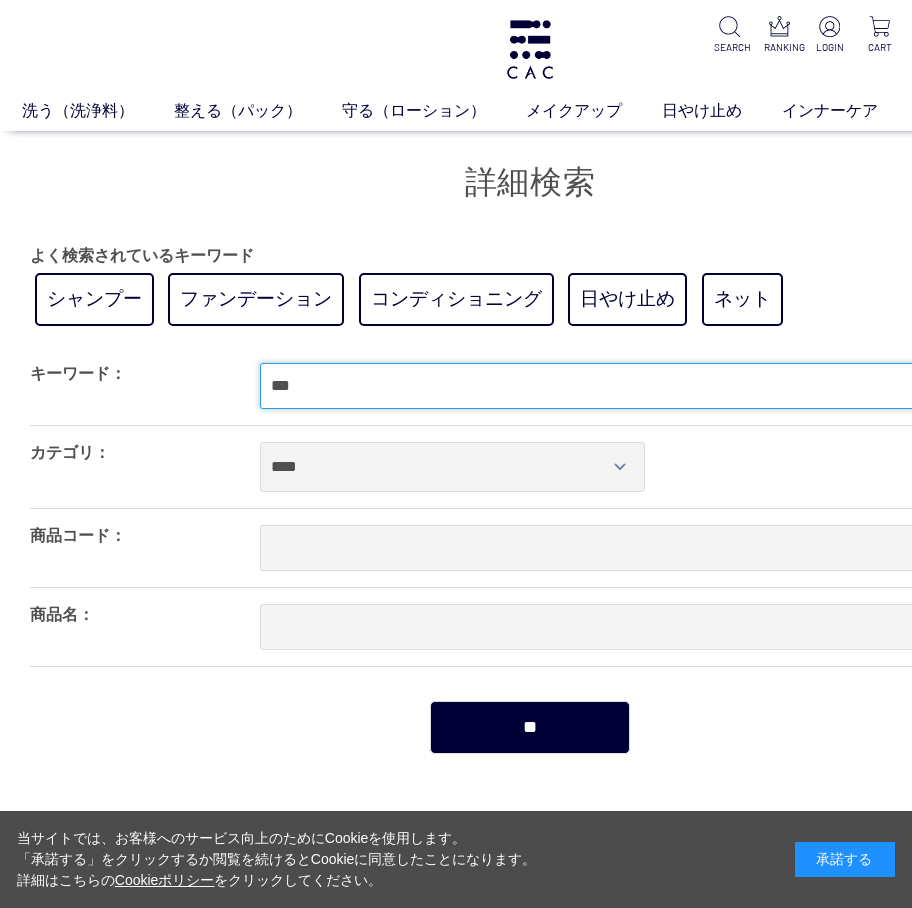 type on "***" 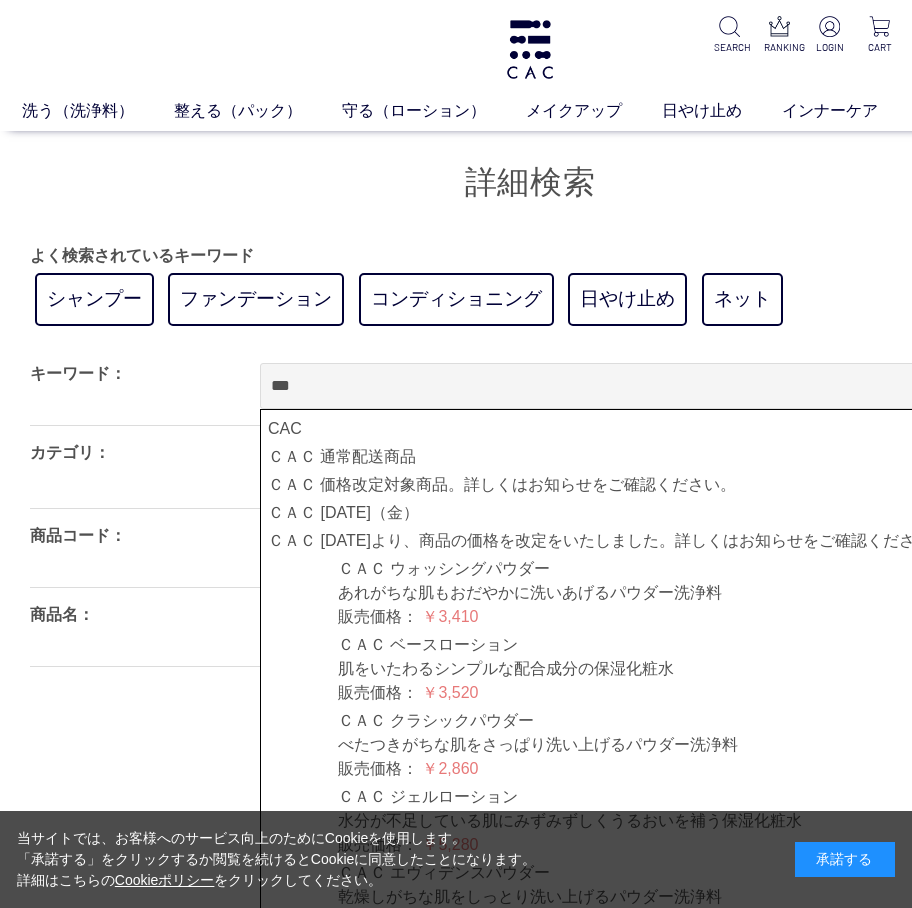 click on "洗う（洗浄料）
液体洗浄料
パウダー洗浄料
泡洗顔料
グッズ
整える（パック）
フェイスパック
ヘアパック
守る（ローション）
保湿化粧水
柔軟化粧水
美容液
ジェル
メイクアップ
ベース
アイ
フェイスカラー
リップ
日やけ止め
インナーケア
クリーナー
SEARCH
RANKING
LOGIN
CART
買い物かご
買い物かご内の商品" at bounding box center (530, 1477) 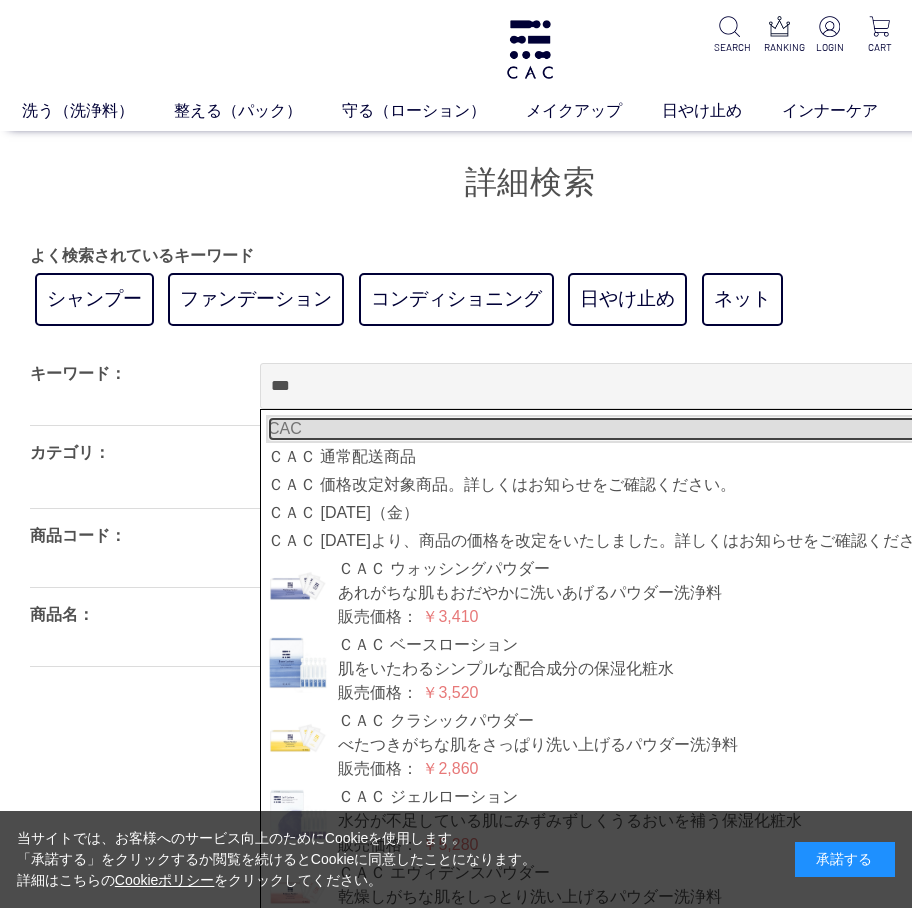 click on "CAC" at bounding box center [640, 429] 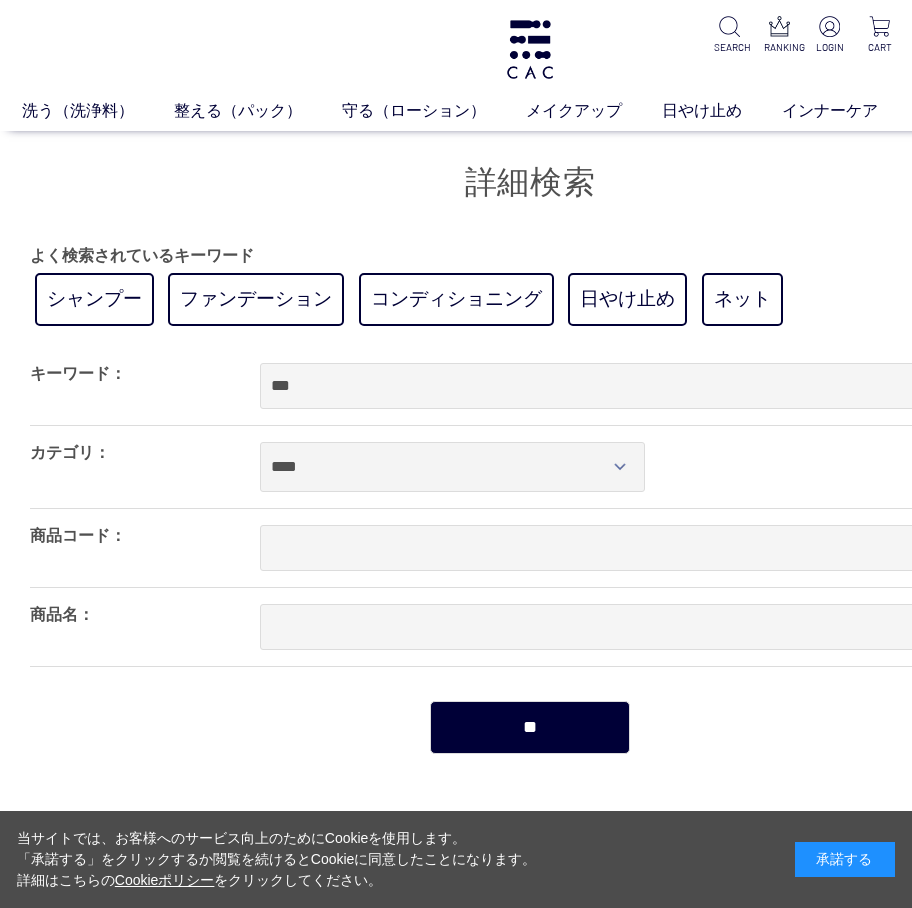 click on "**" at bounding box center (530, 727) 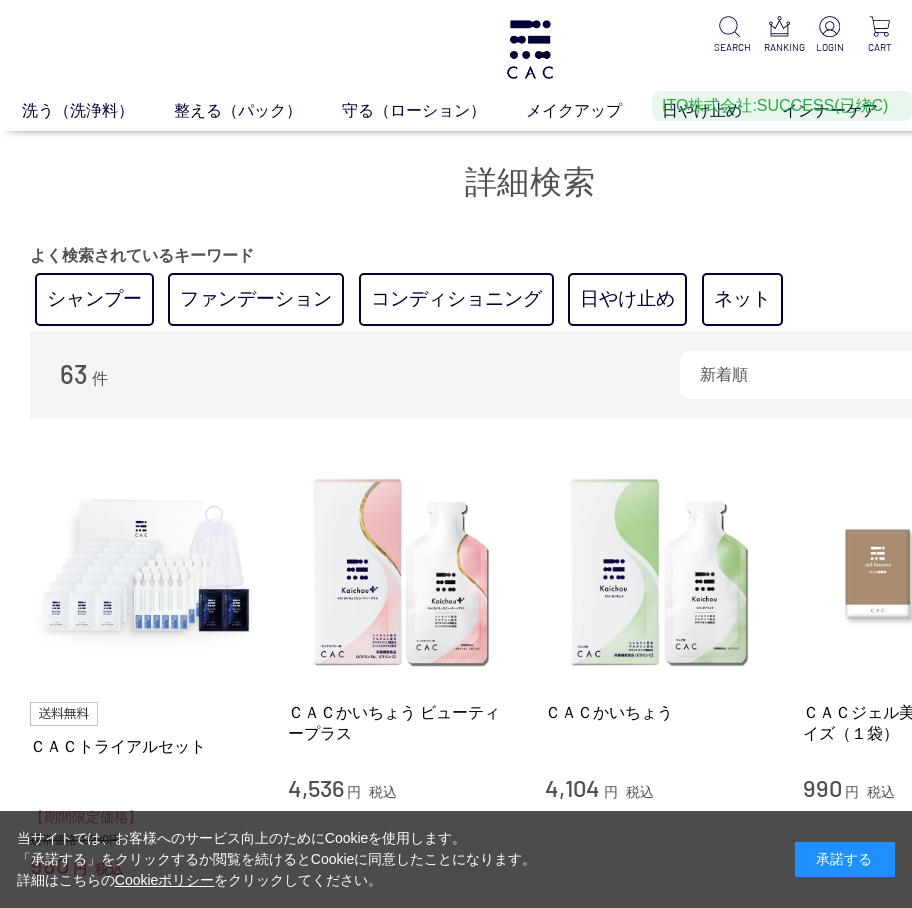 scroll, scrollTop: 0, scrollLeft: 0, axis: both 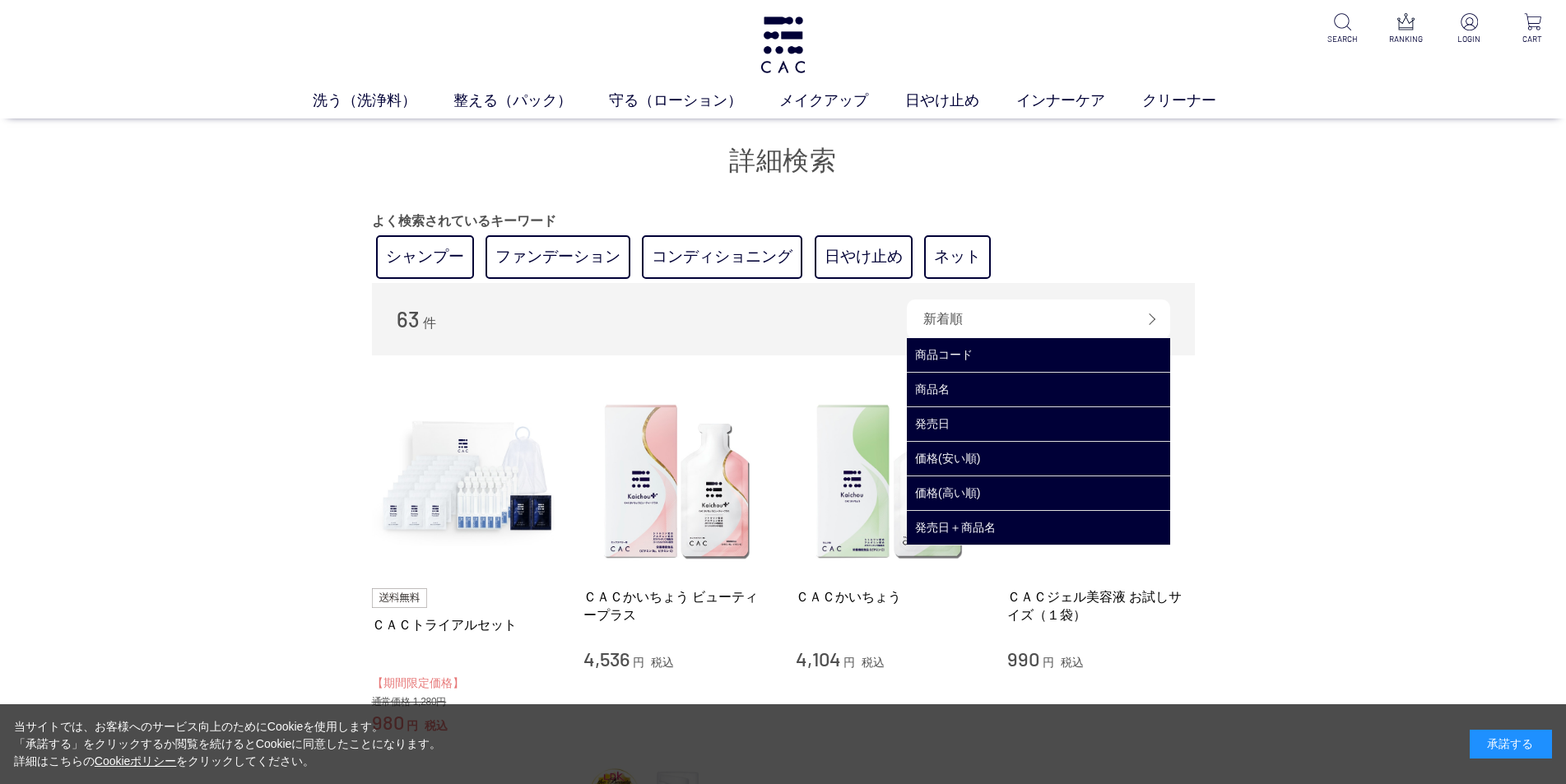 click on "63
件
新着順
商品コード
商品名
発売日
価格(安い順)
価格(高い順)
発売日＋商品名" at bounding box center [783, 319] 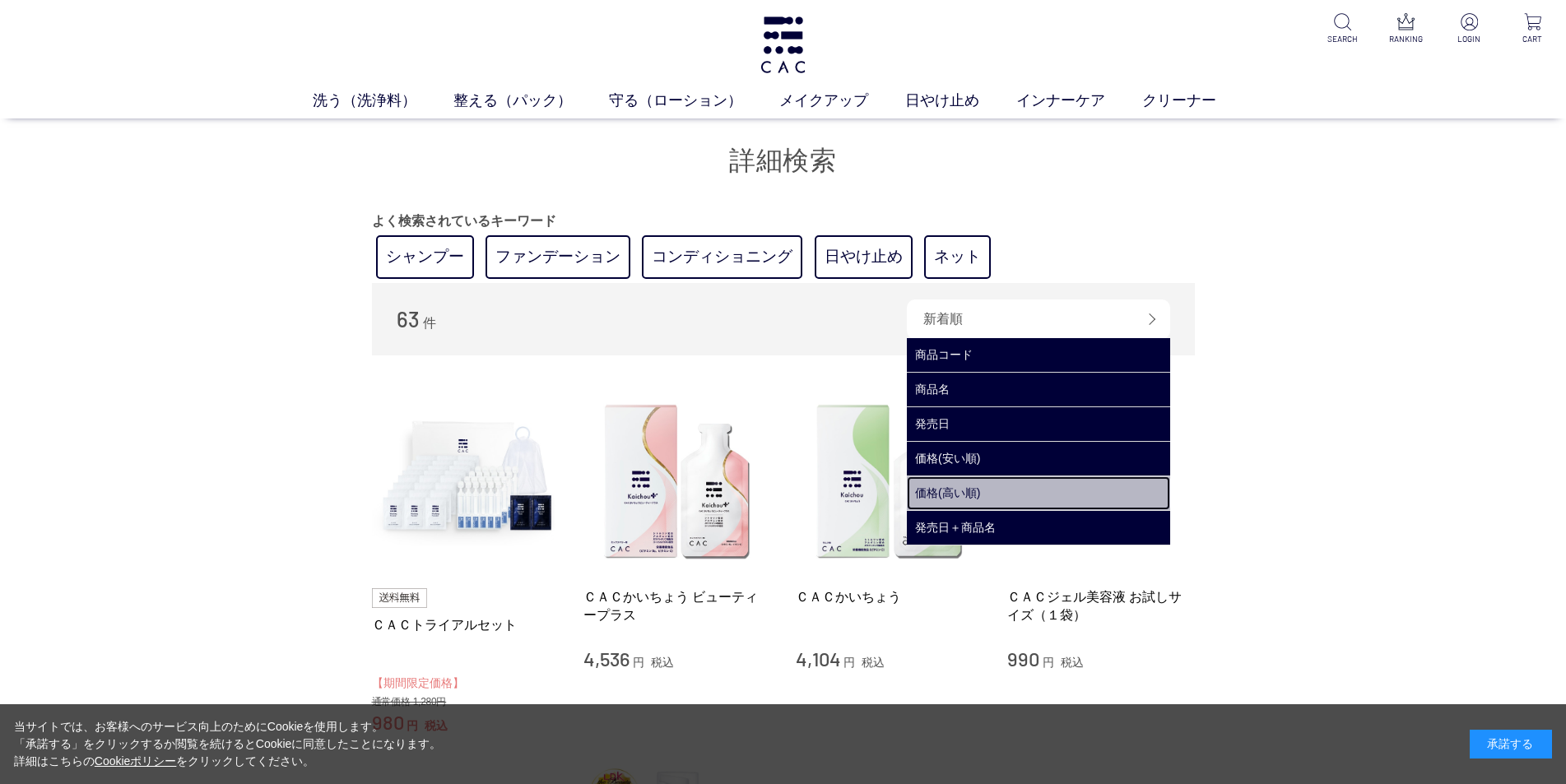 click on "価格(高い順)" at bounding box center (1039, 493) 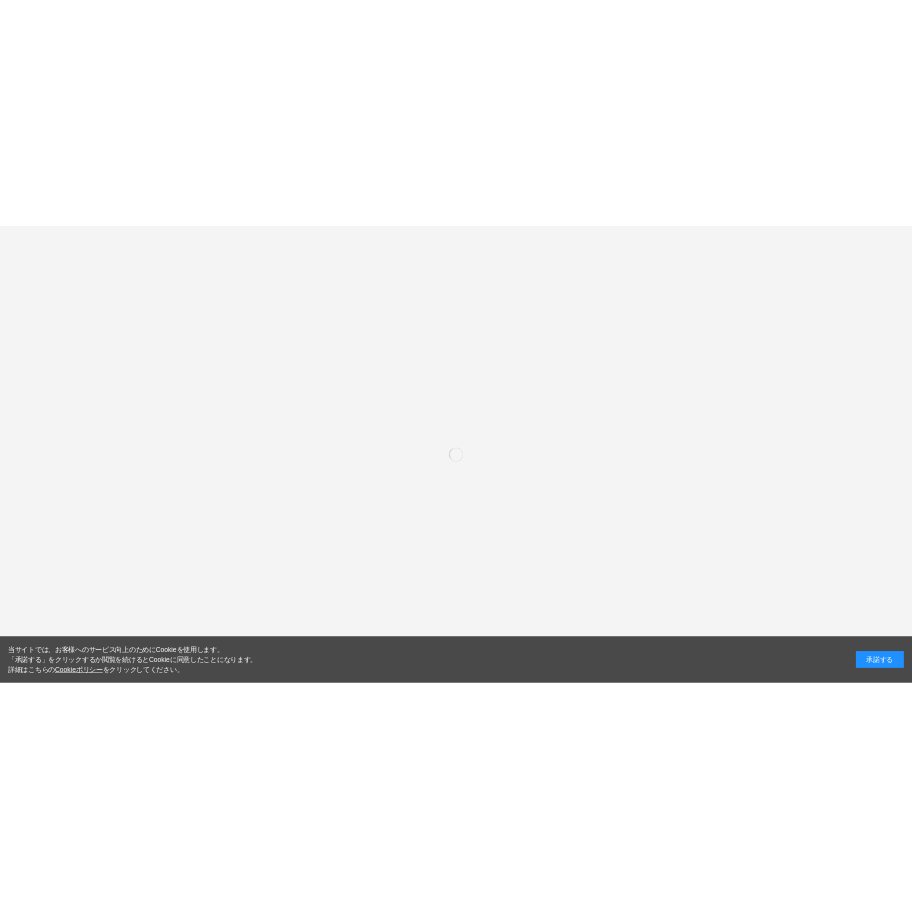 scroll, scrollTop: 0, scrollLeft: 0, axis: both 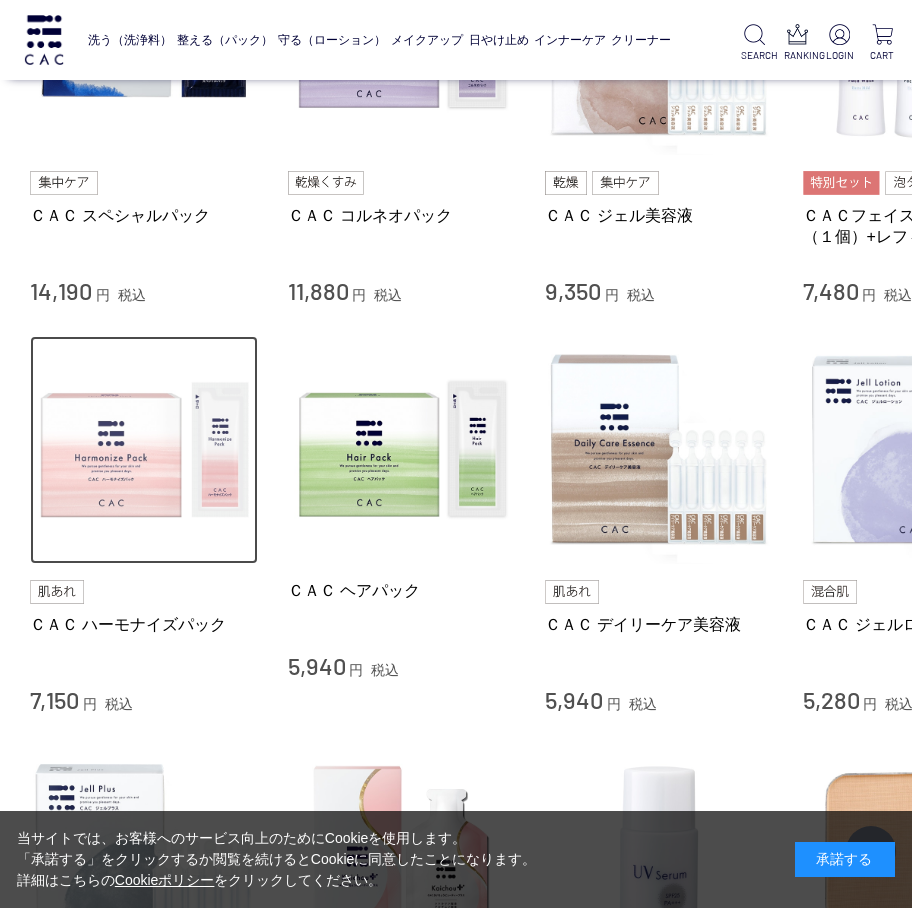 click at bounding box center [144, 450] 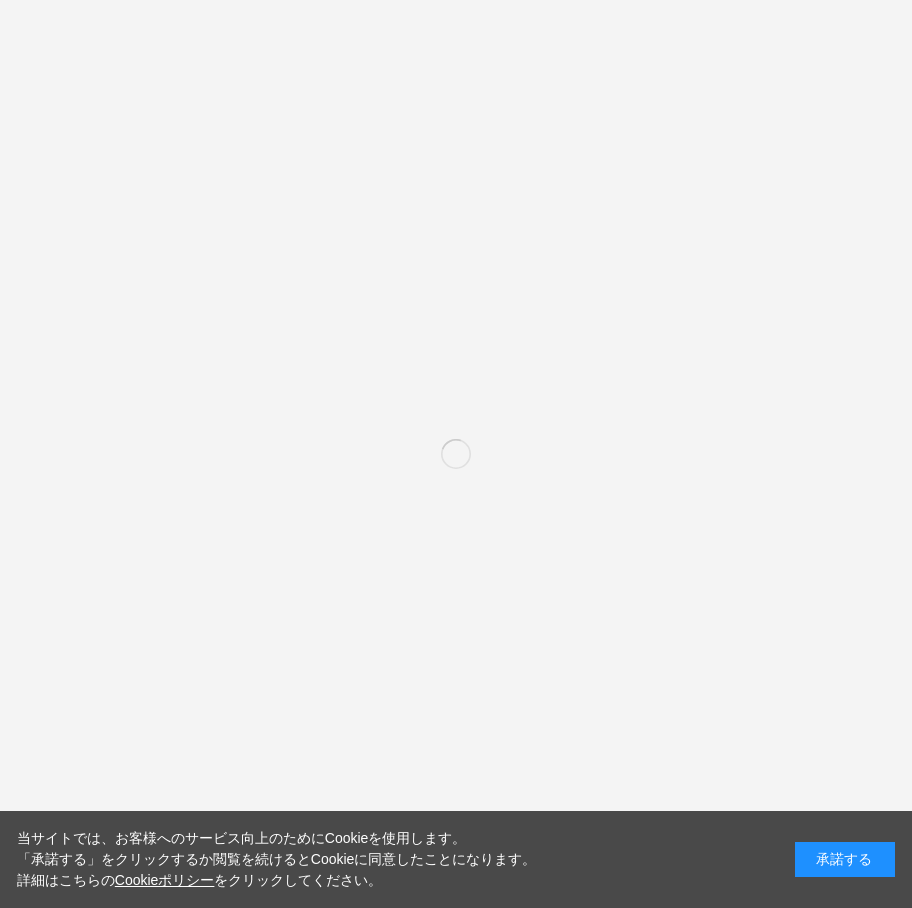 scroll, scrollTop: 0, scrollLeft: 0, axis: both 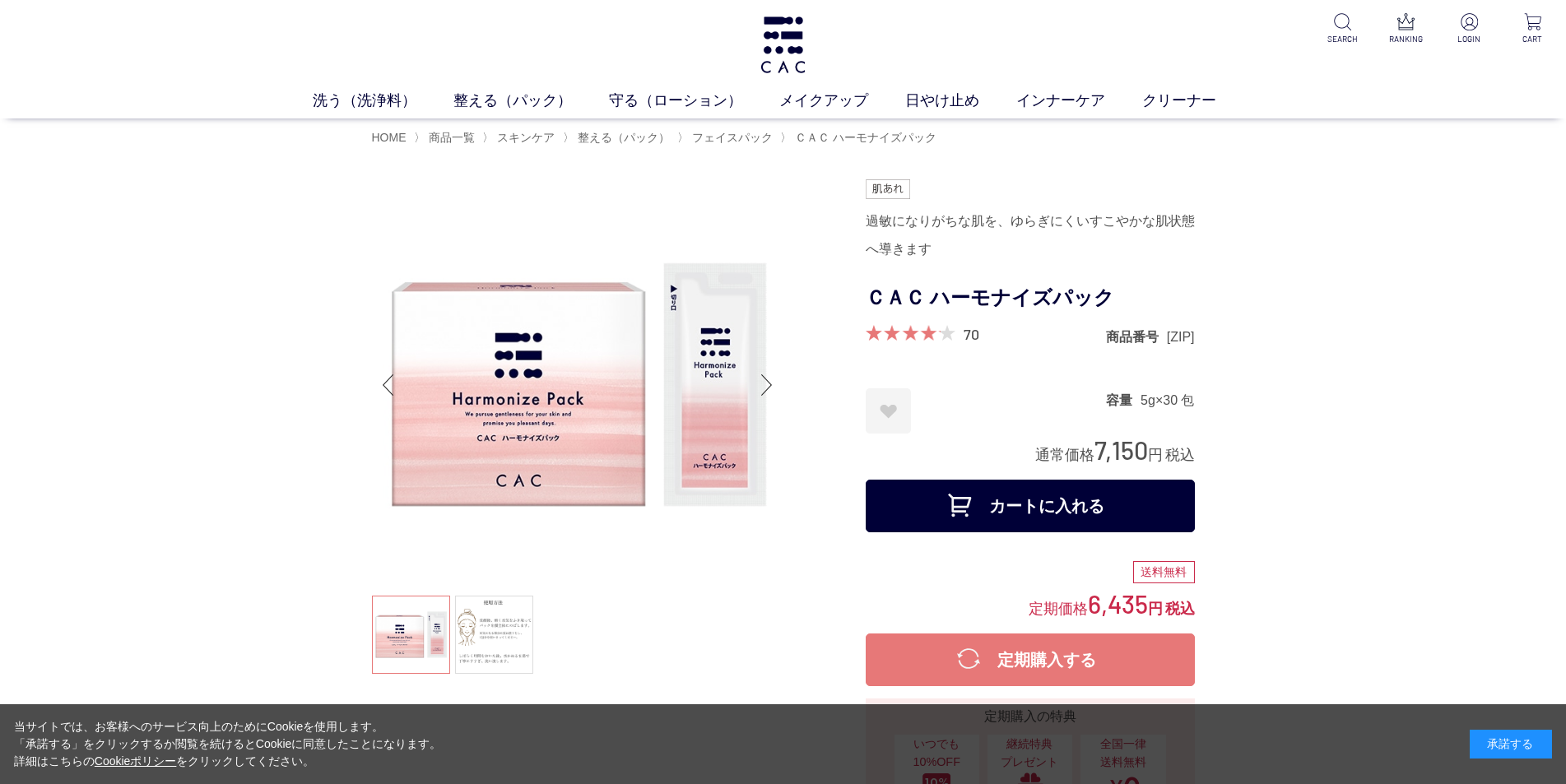 click on "カートに入れる" at bounding box center (1030, 506) 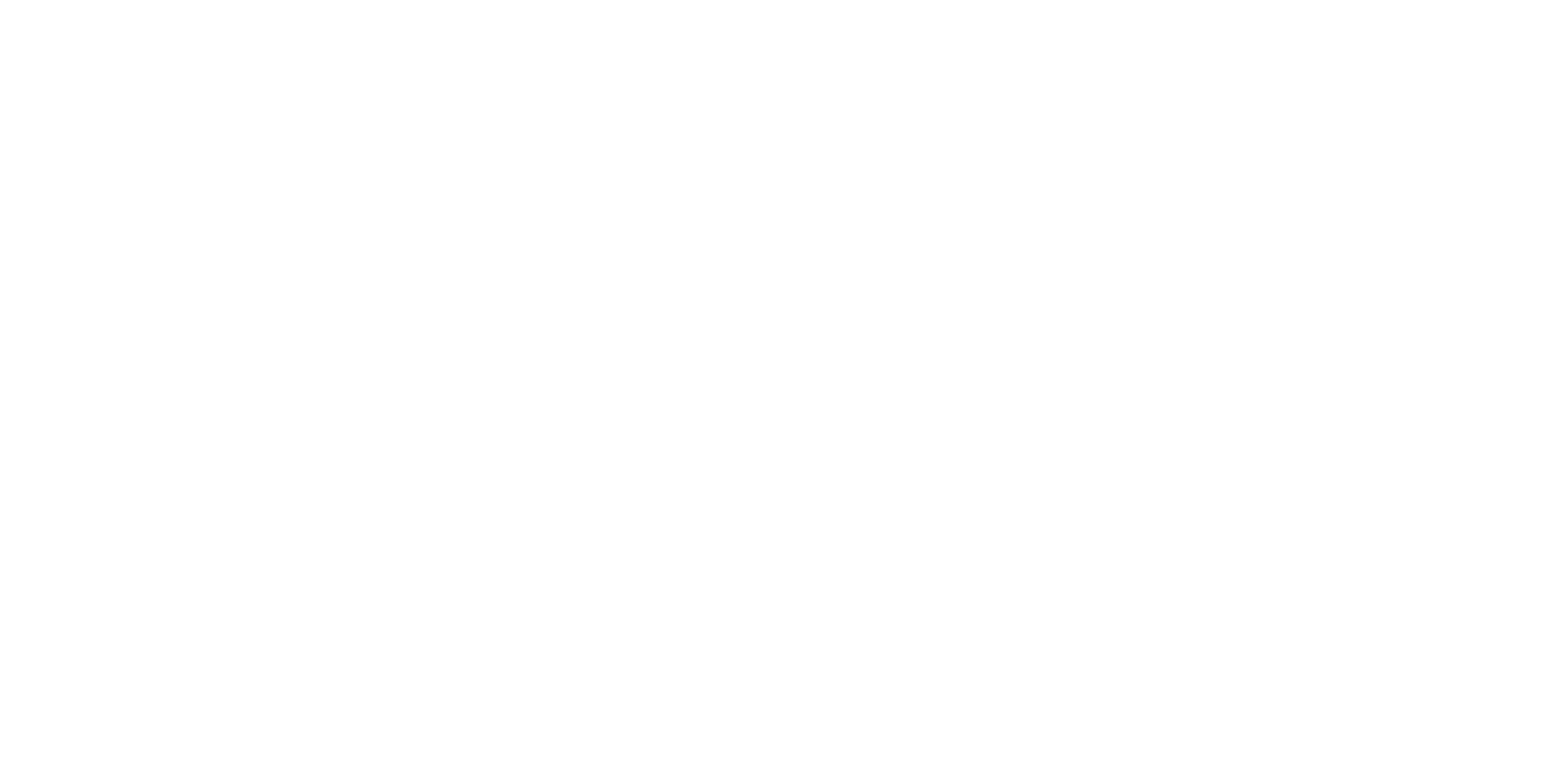 scroll, scrollTop: 0, scrollLeft: 0, axis: both 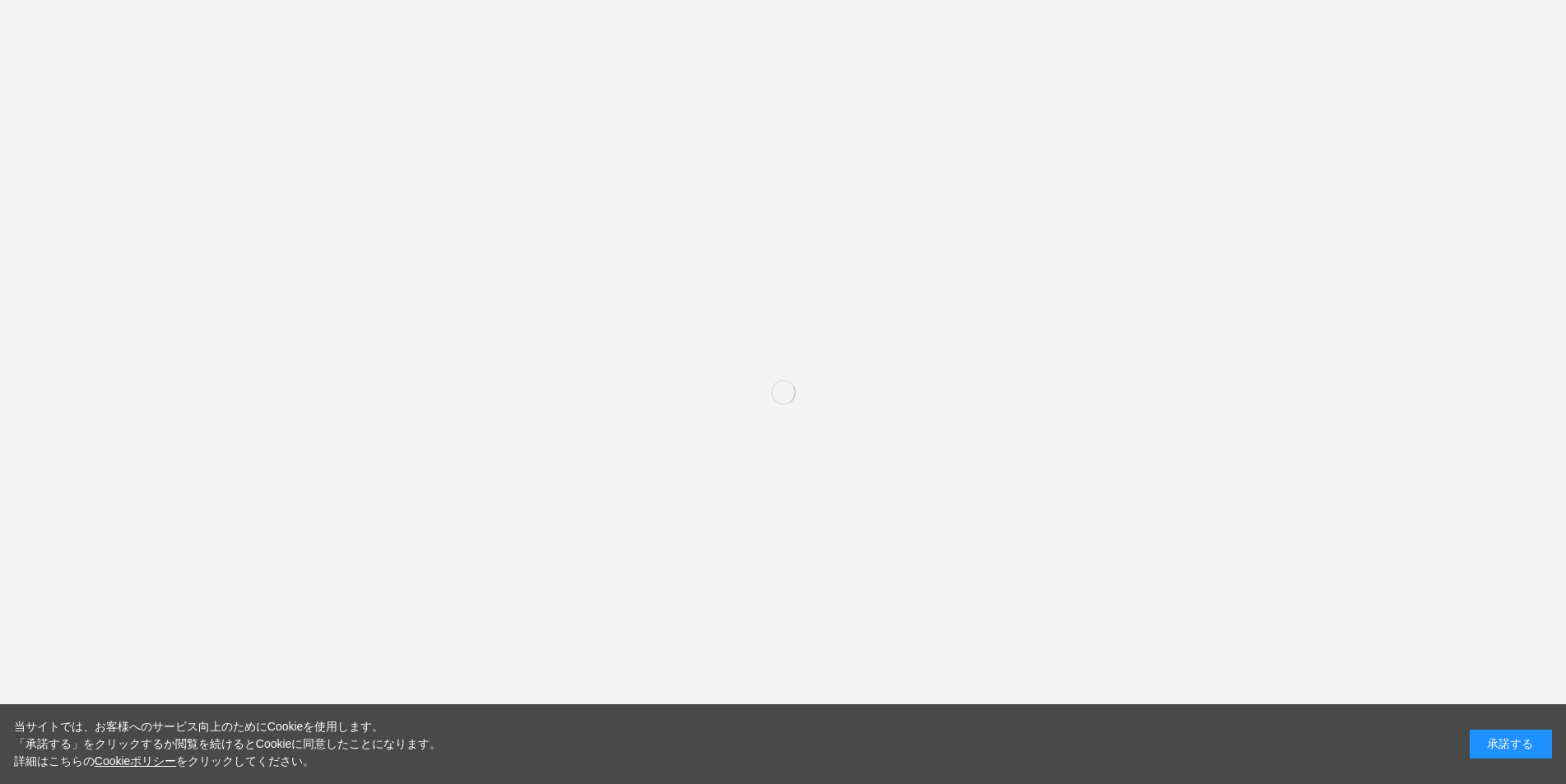 click on "承諾する" at bounding box center (1511, 744) 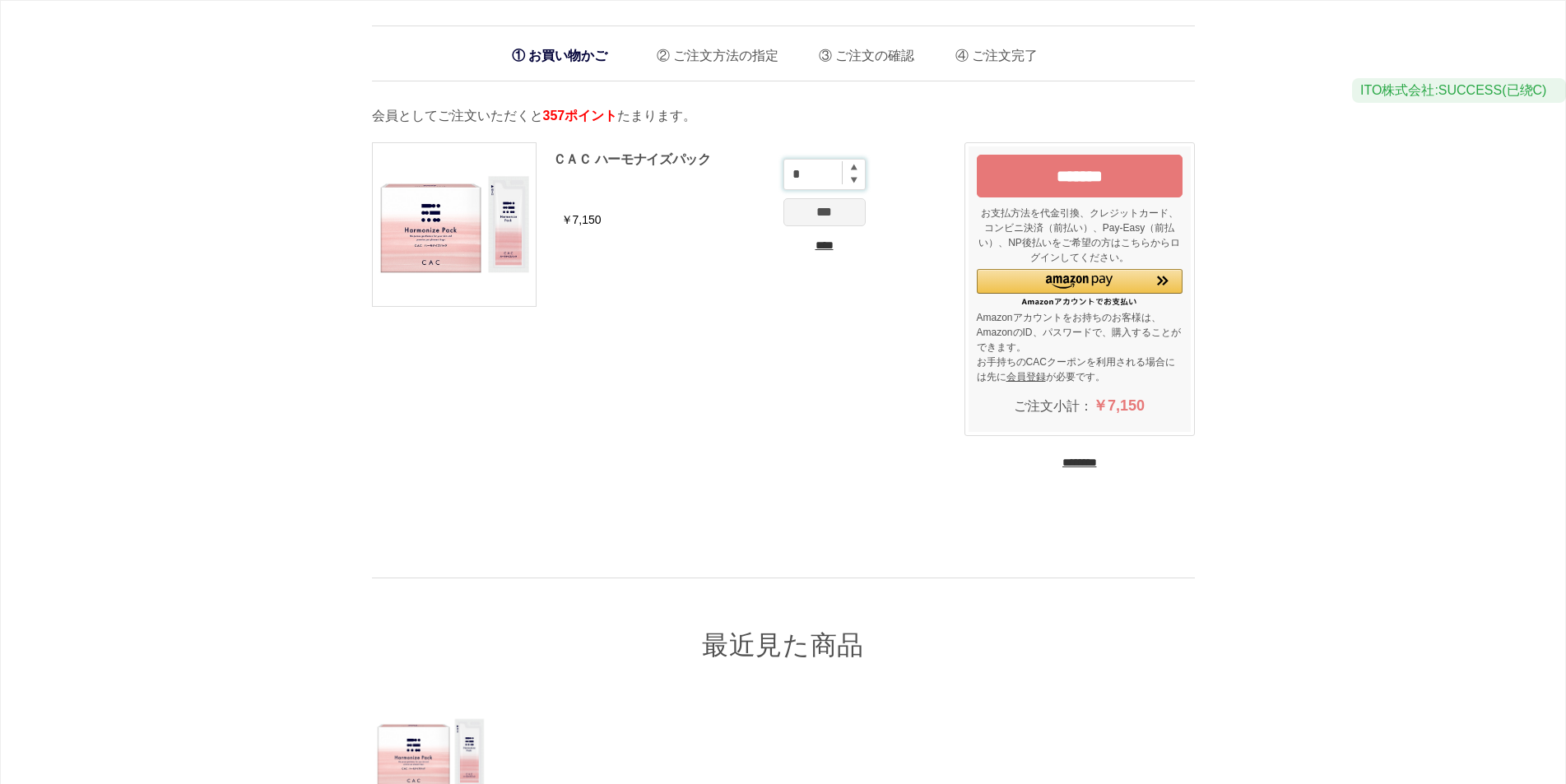click on "*" at bounding box center [825, 174] 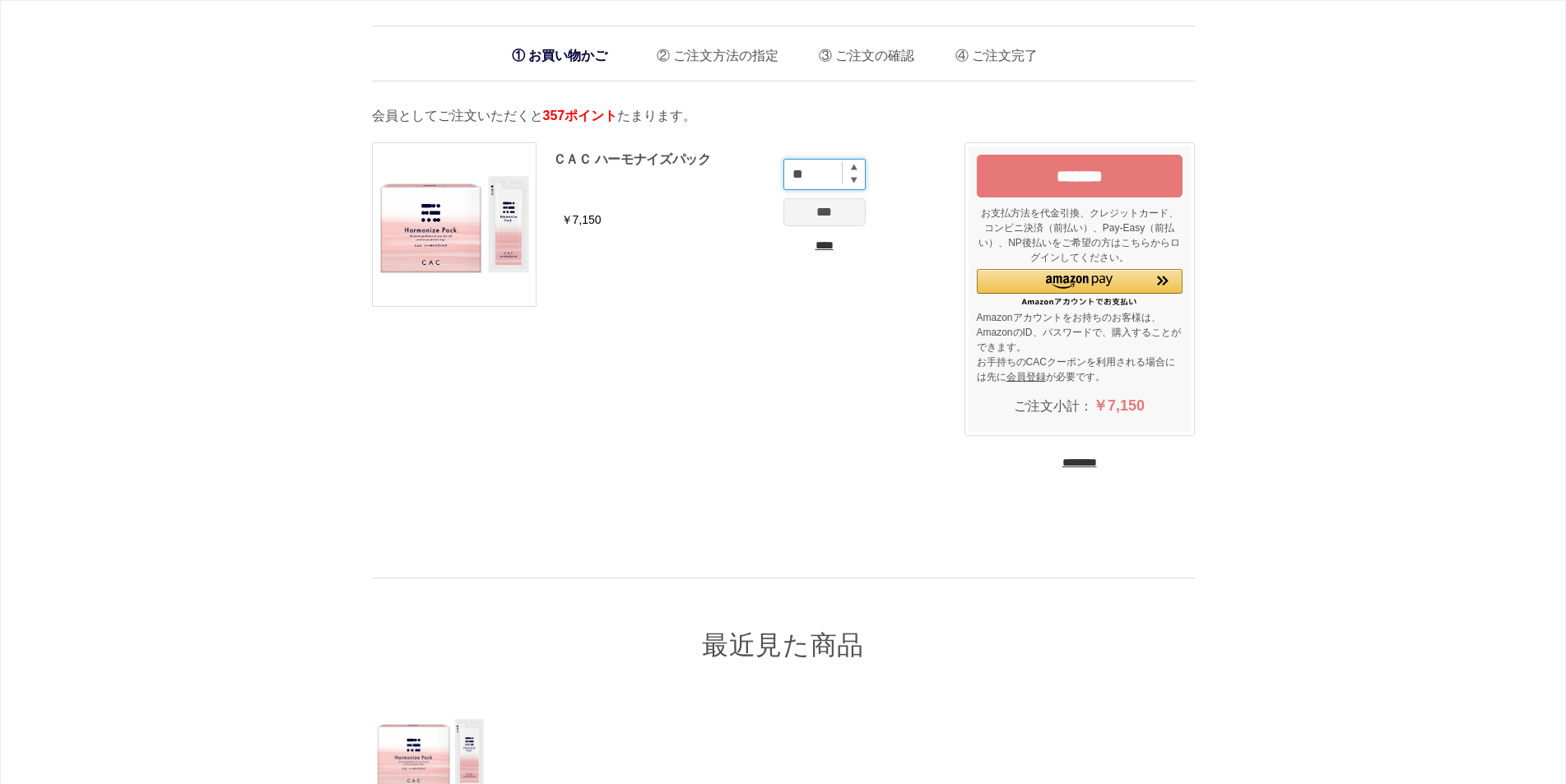 type on "**" 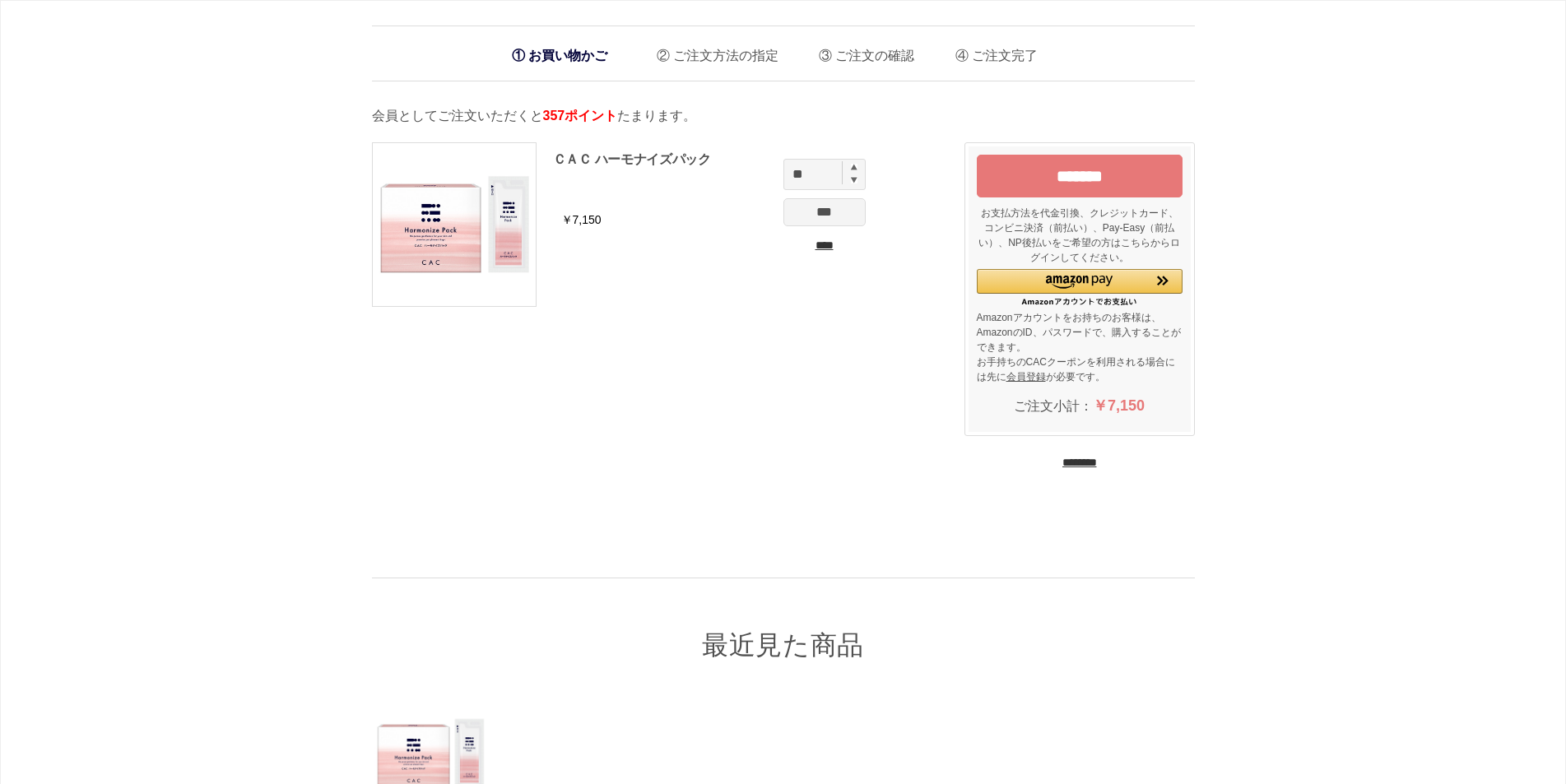 click on "***" at bounding box center (825, 212) 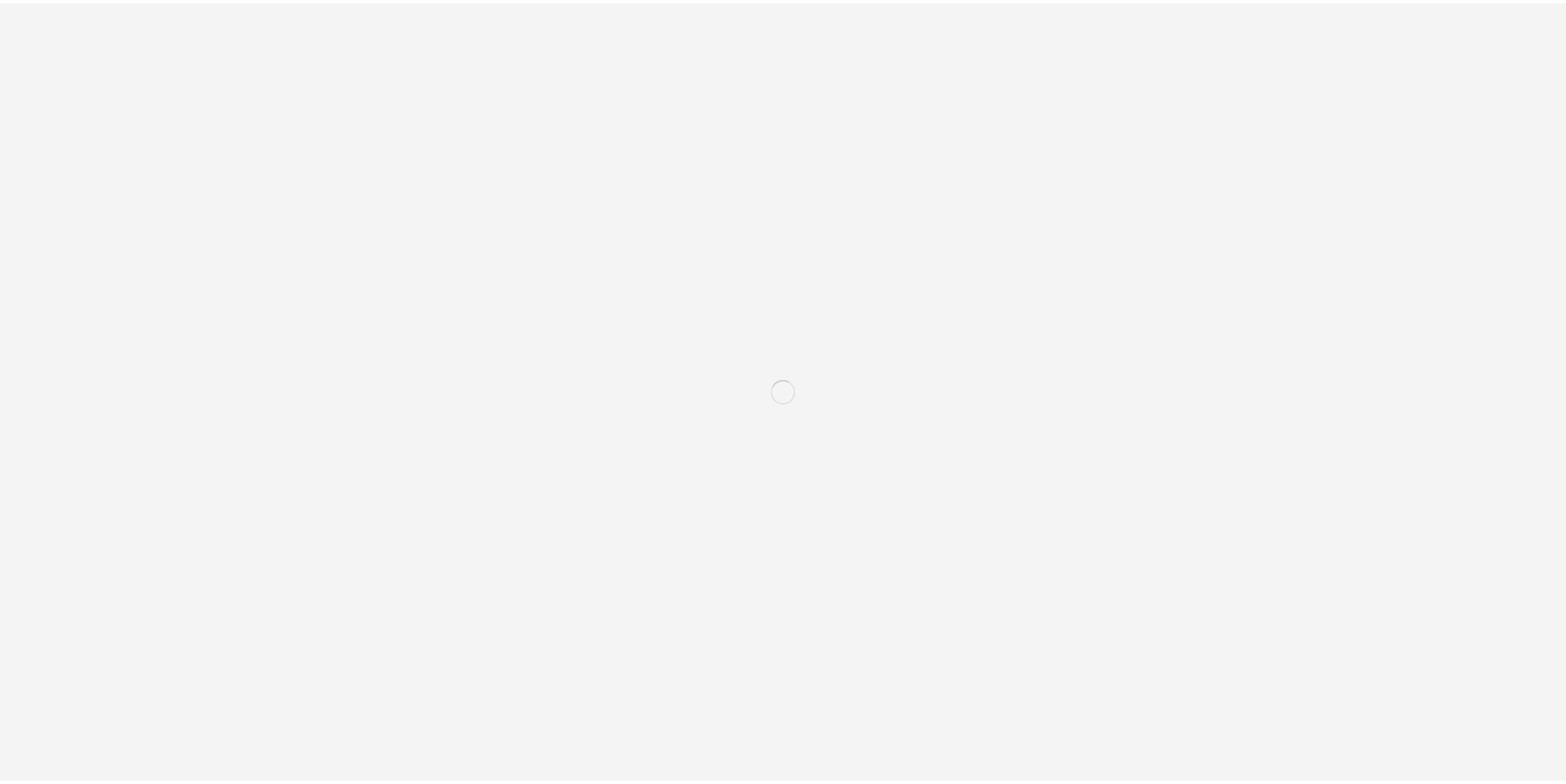 scroll, scrollTop: 0, scrollLeft: 0, axis: both 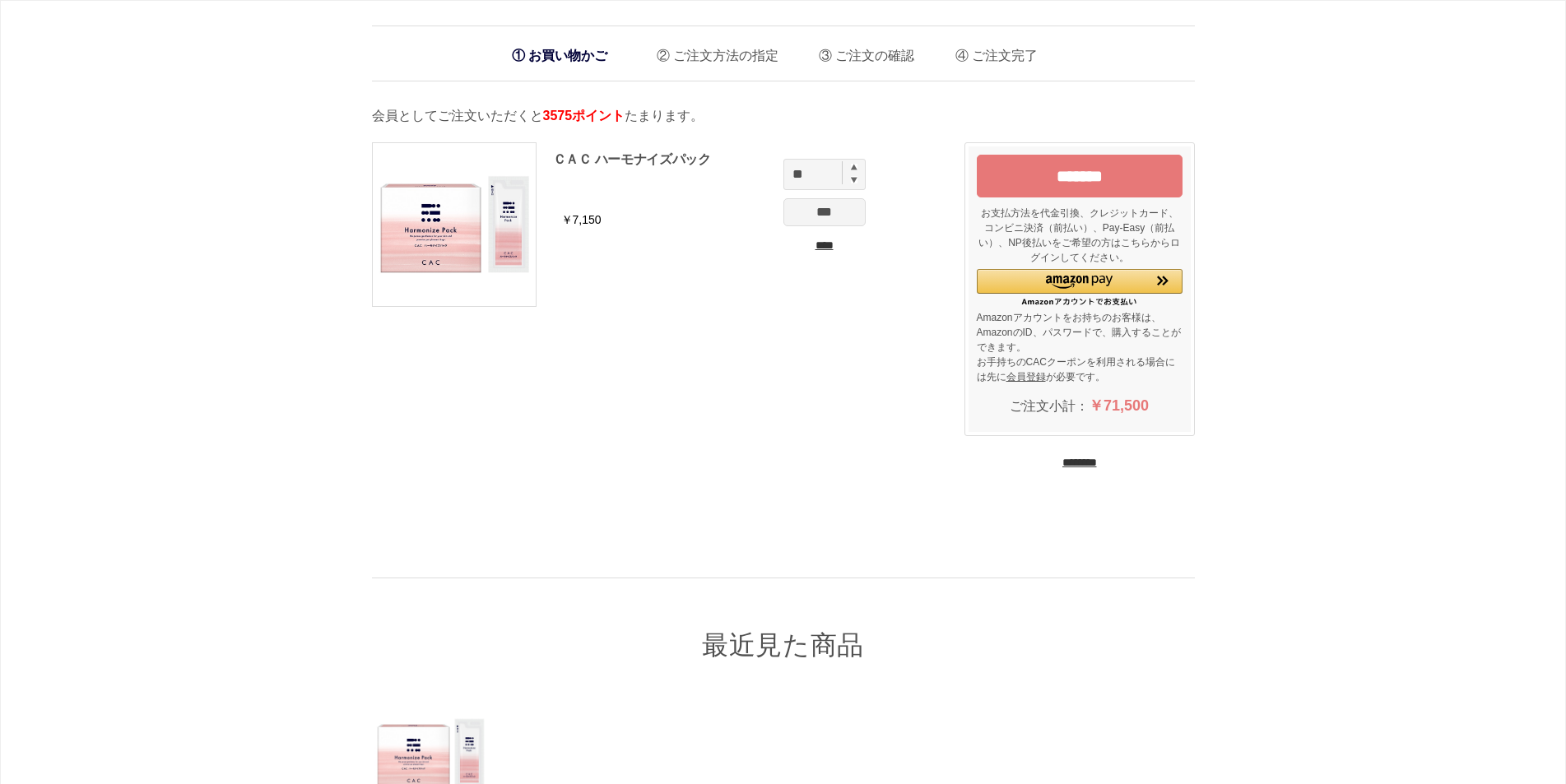 click on "*******" at bounding box center [1080, 176] 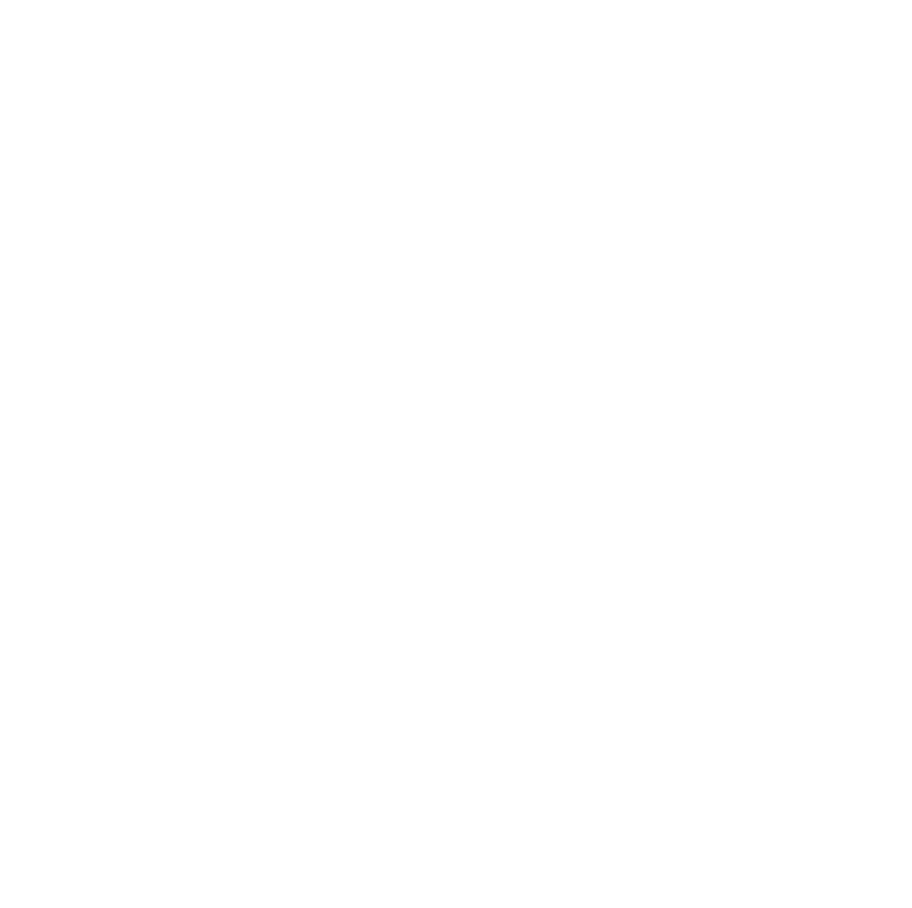 scroll, scrollTop: 0, scrollLeft: 0, axis: both 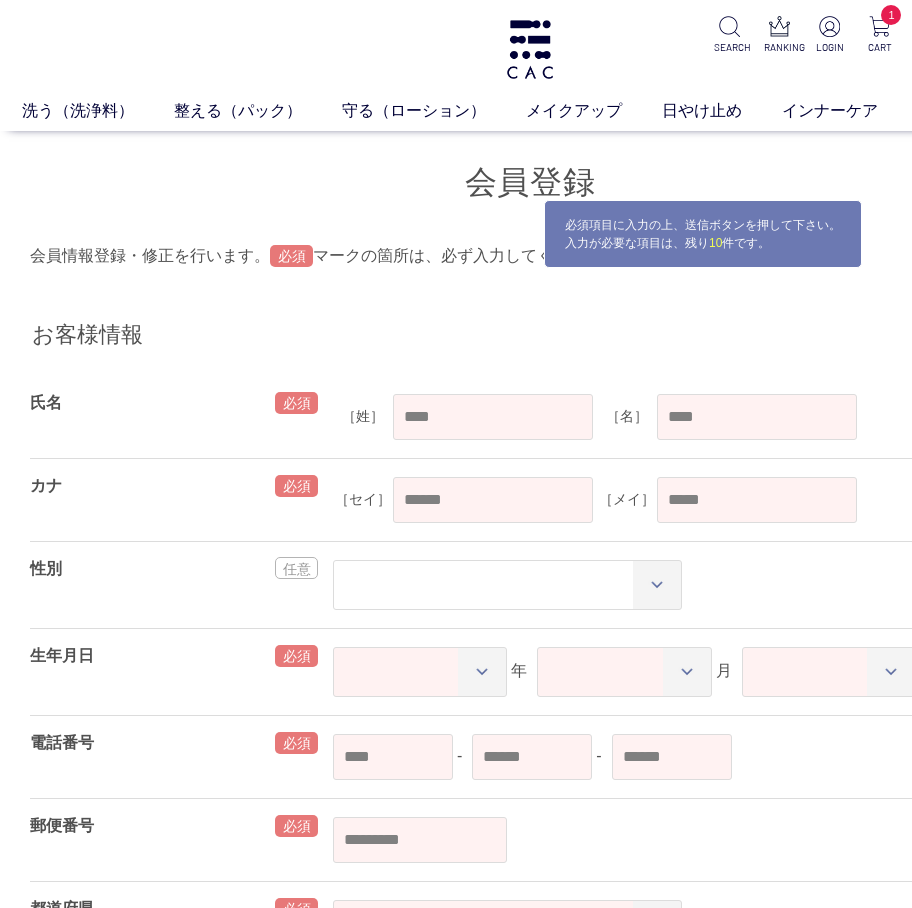 drag, startPoint x: 450, startPoint y: 391, endPoint x: 485, endPoint y: 441, distance: 61.03278 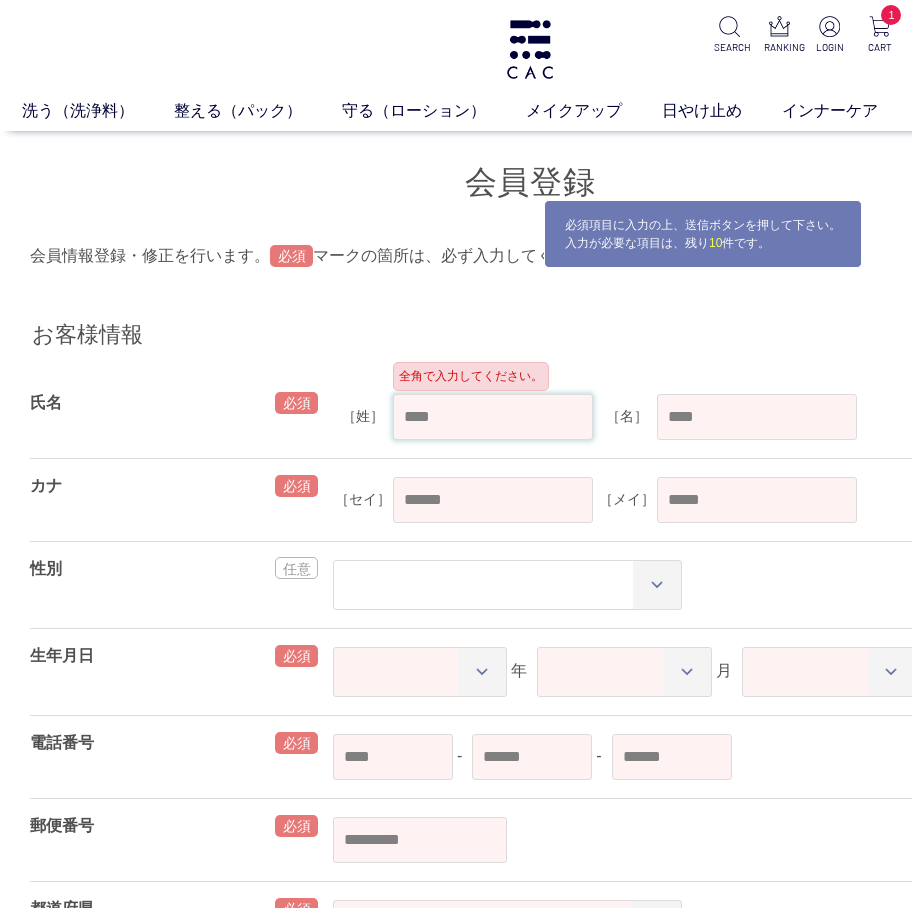 click at bounding box center [493, 417] 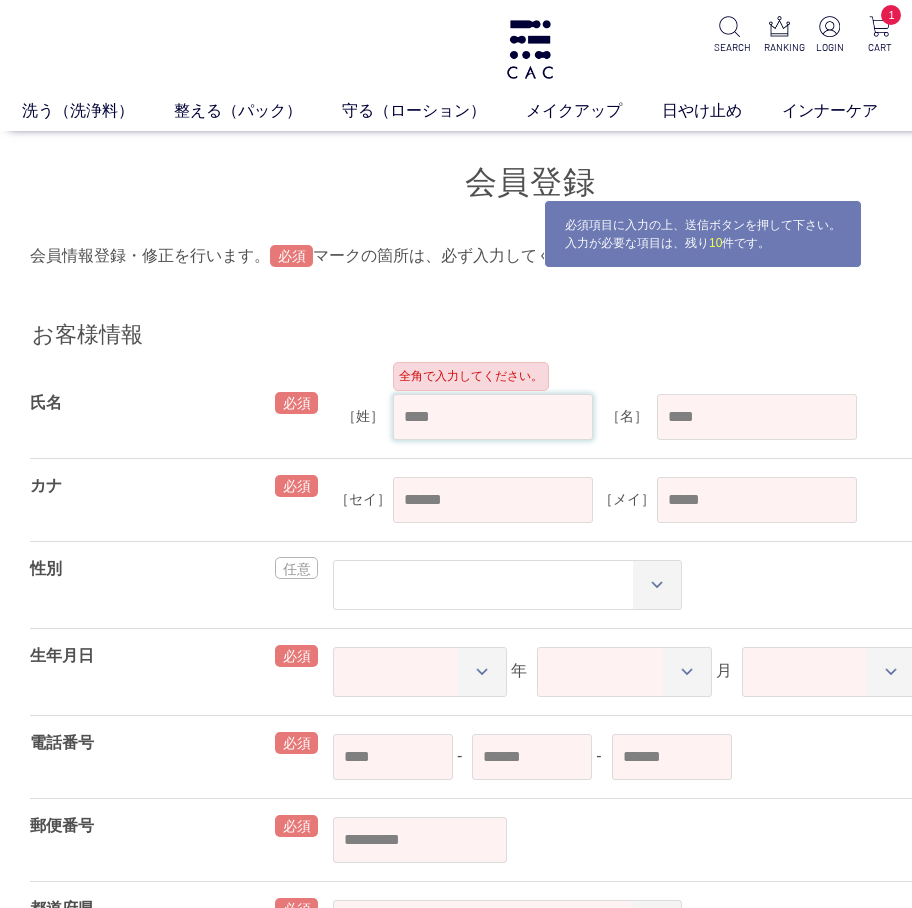 click at bounding box center [493, 417] 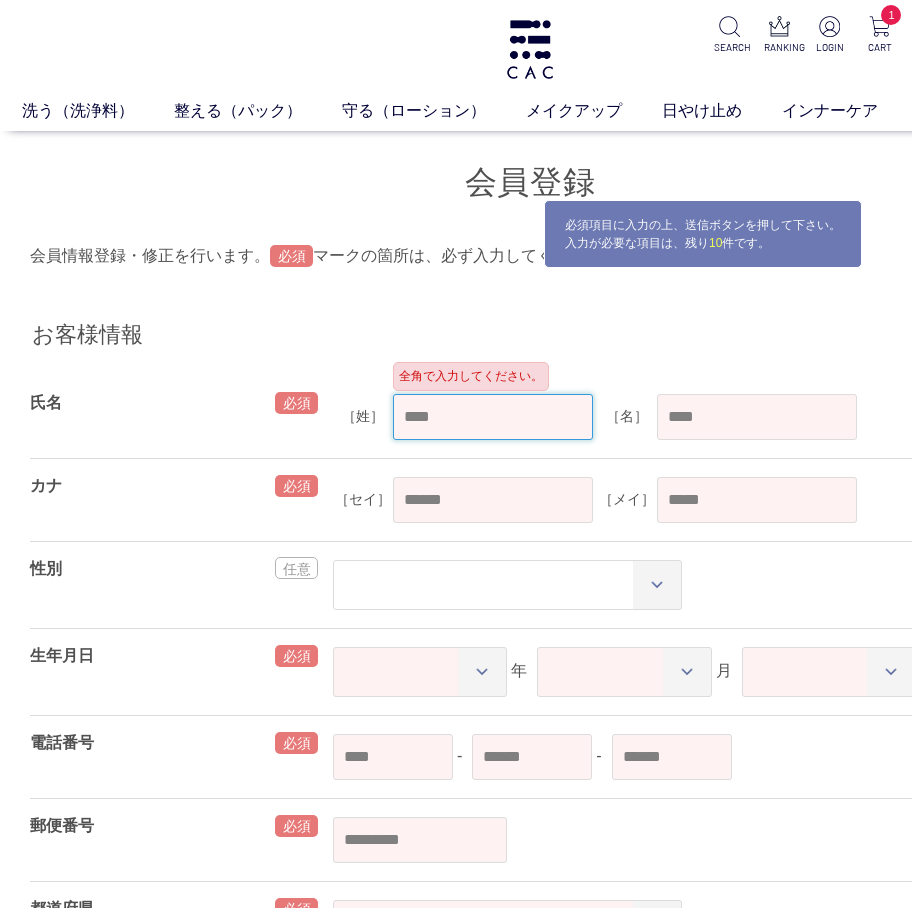 paste on "**" 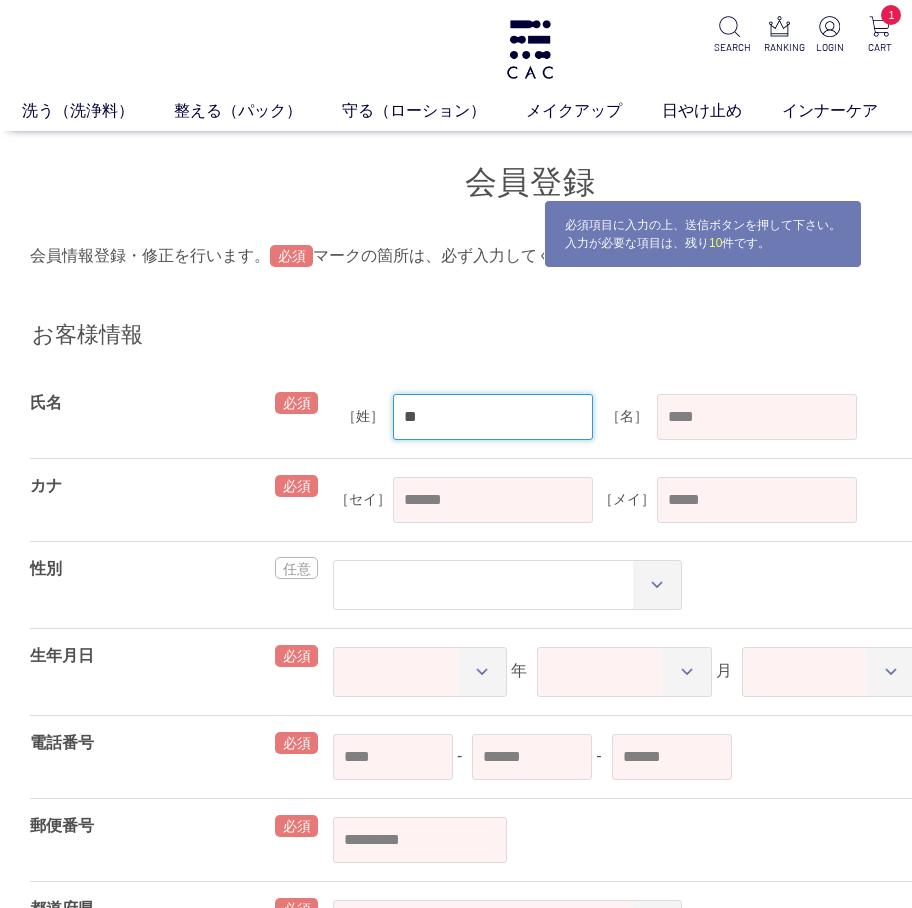 type on "**" 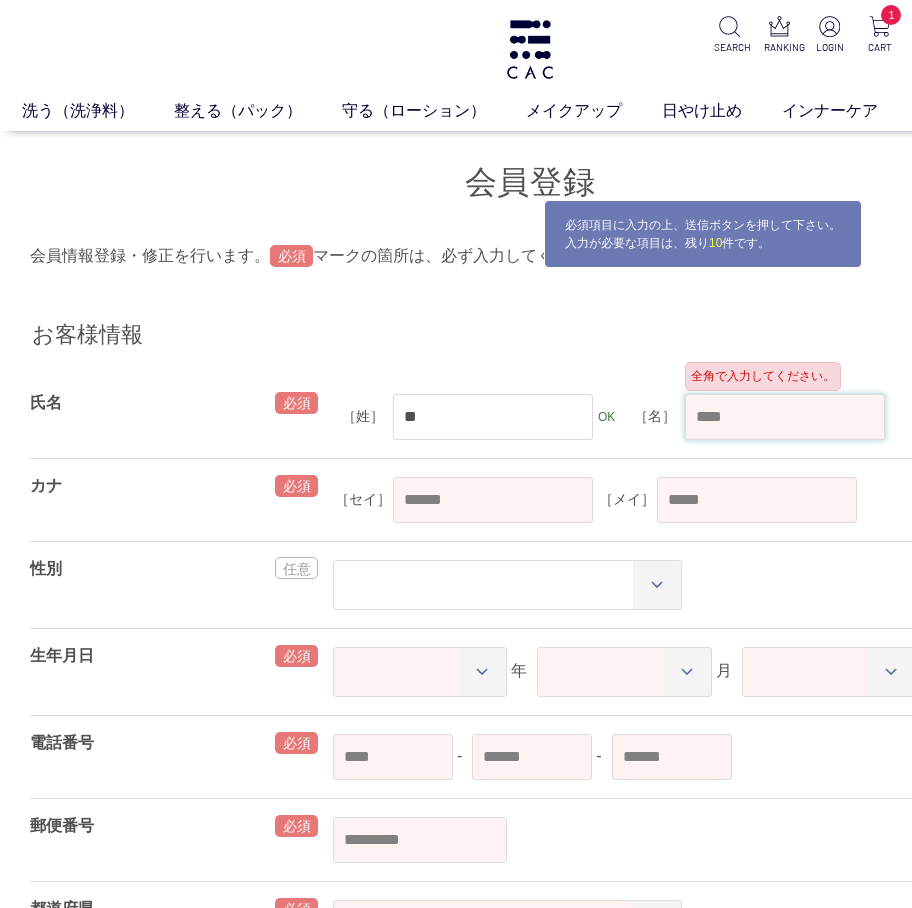 click at bounding box center [785, 417] 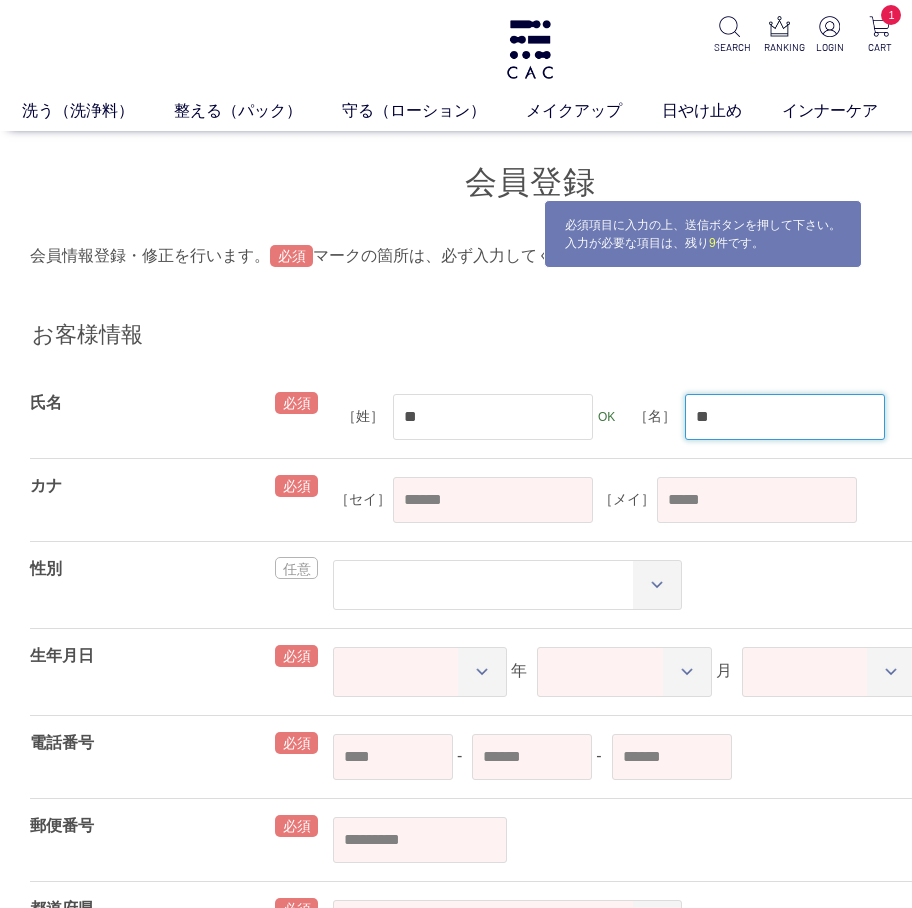 type on "**" 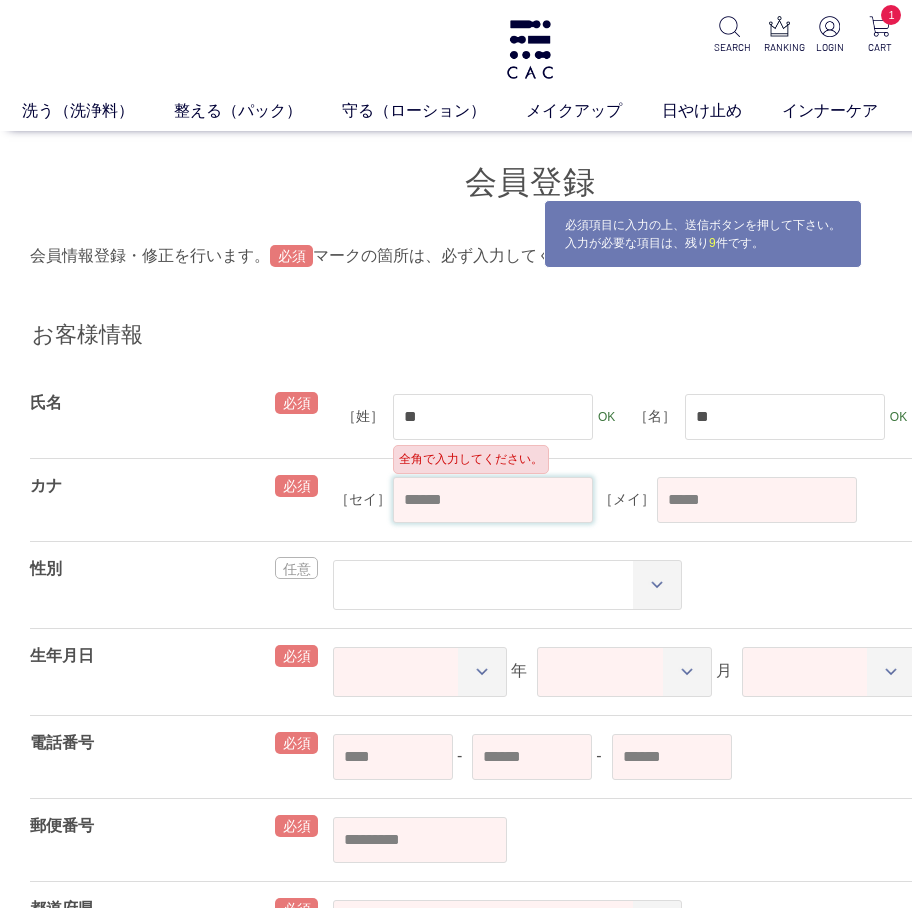 click at bounding box center (493, 500) 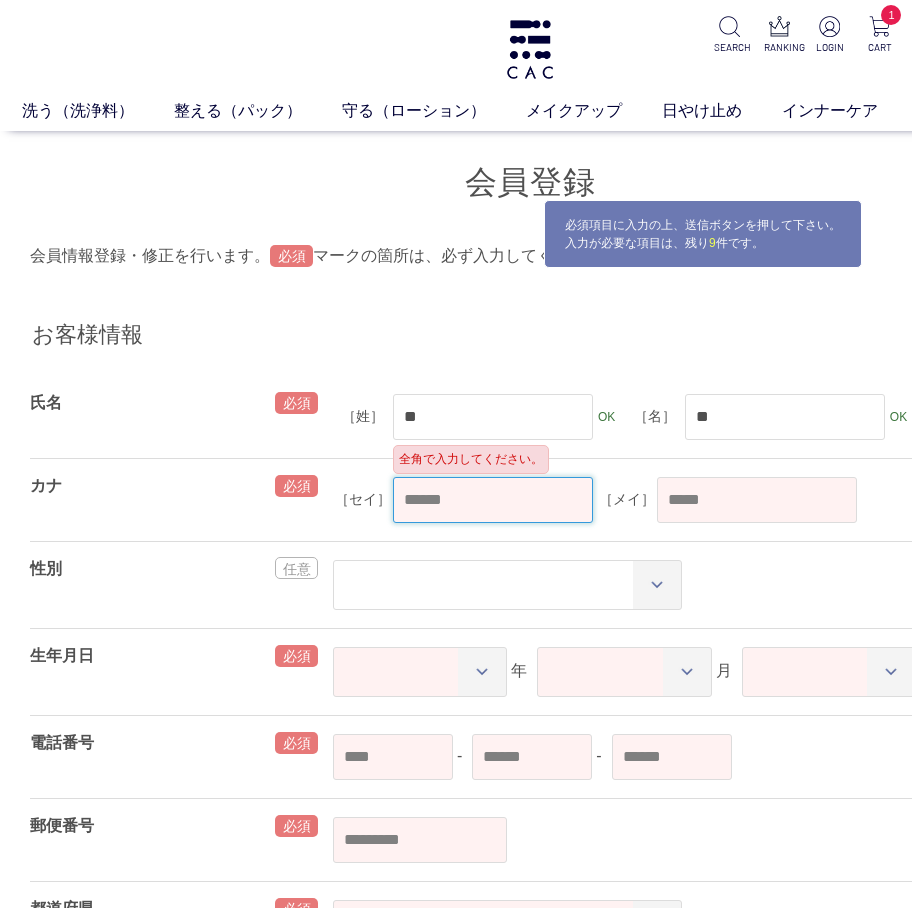 paste on "****" 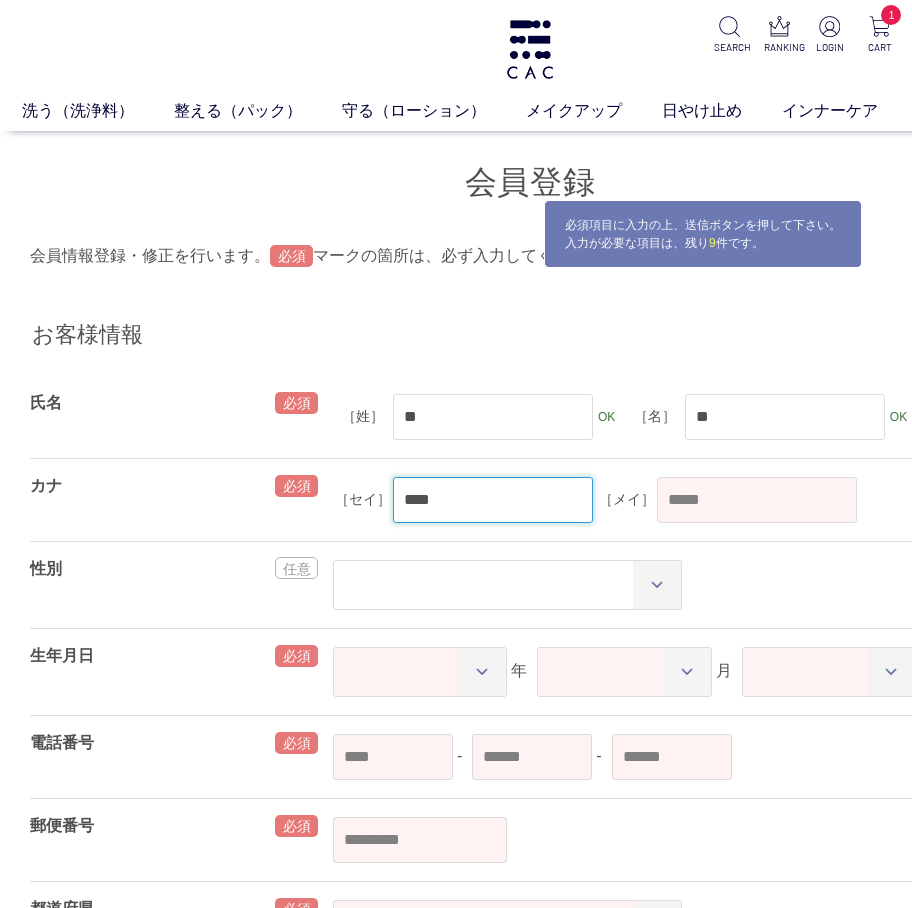 type on "****" 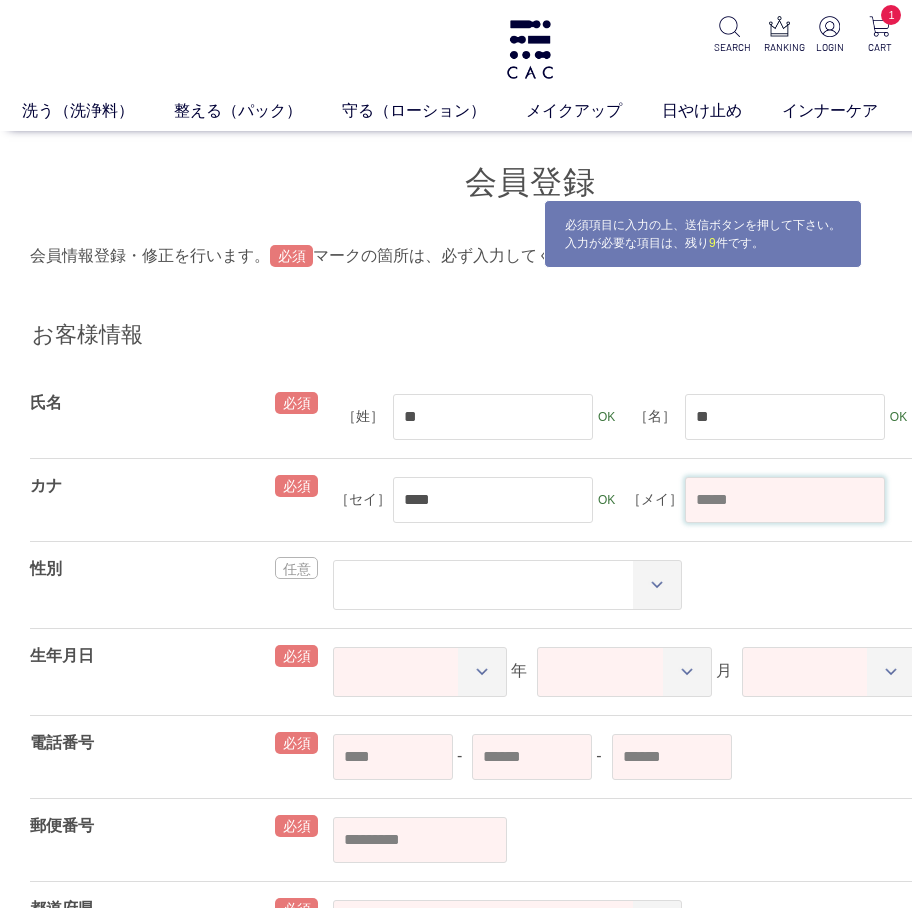 click at bounding box center [785, 500] 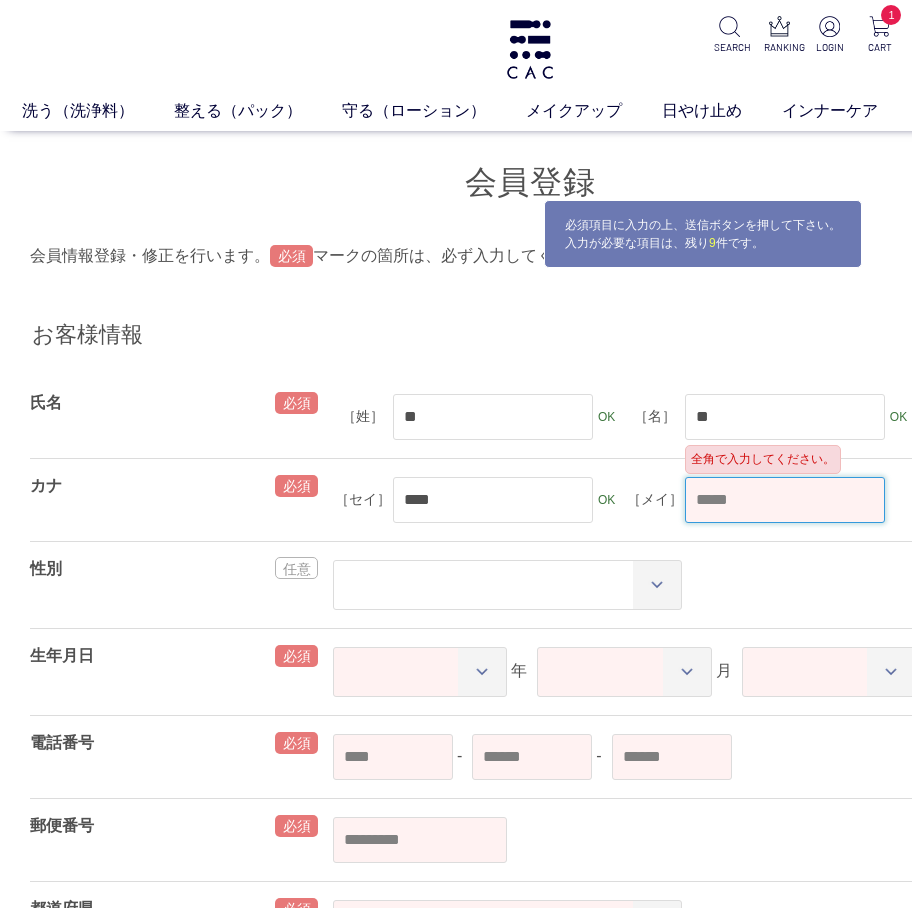 paste on "****" 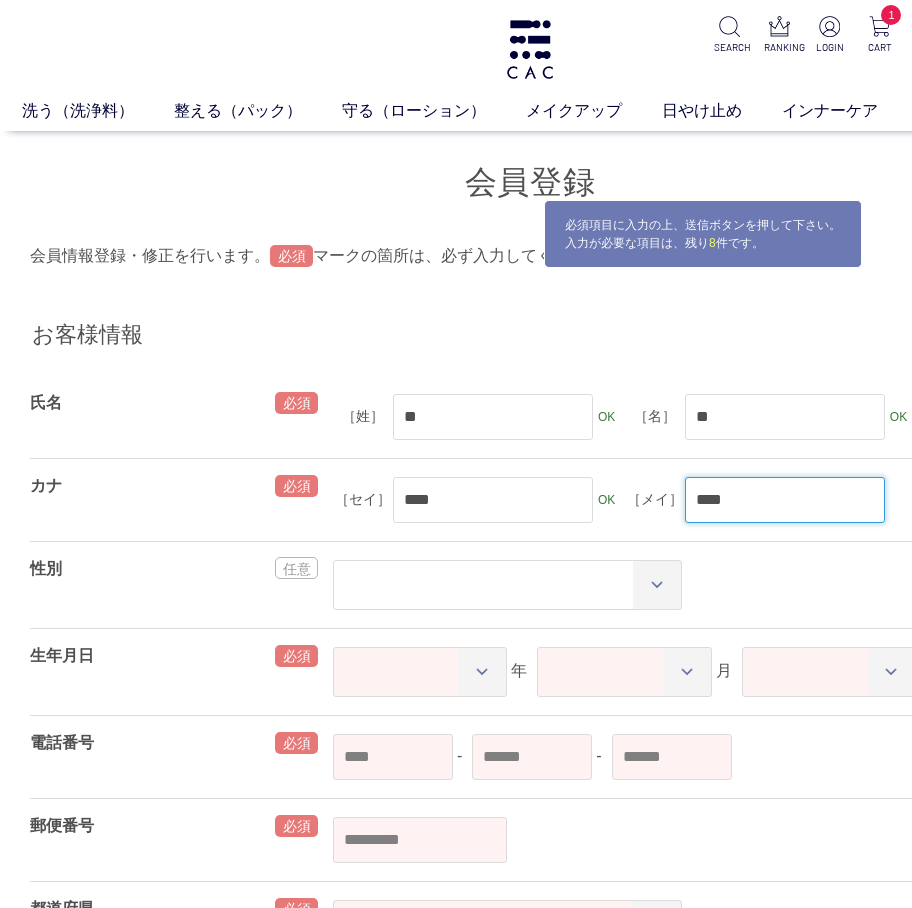 type on "****" 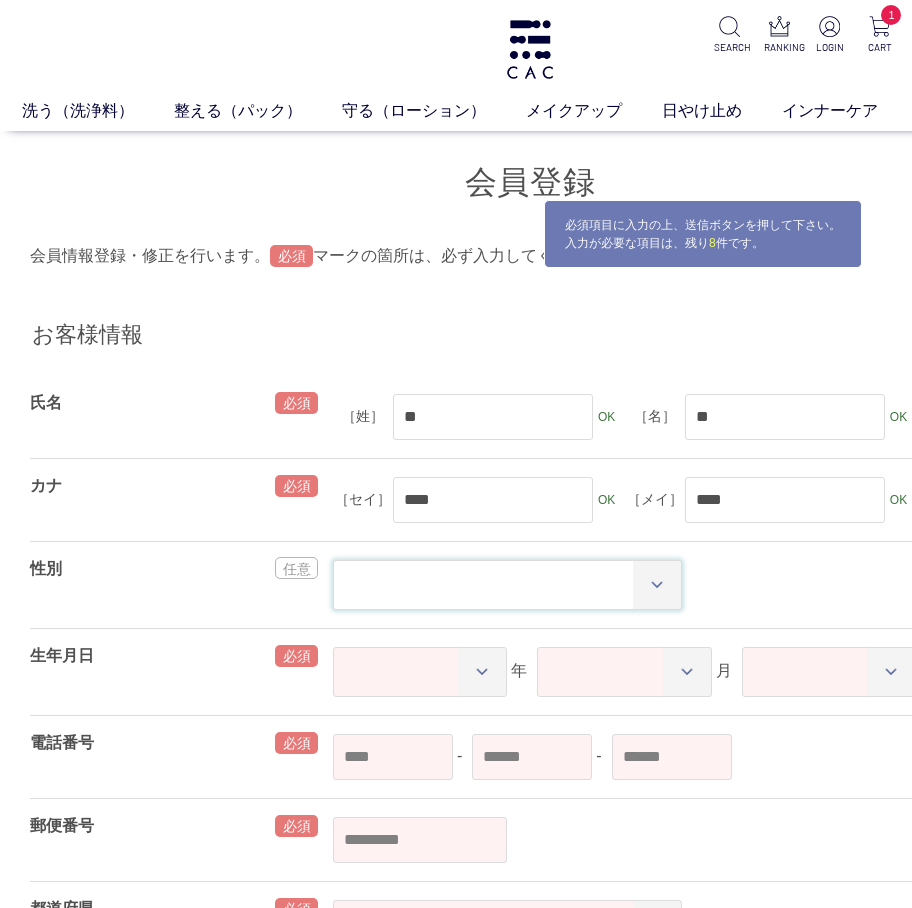click on "** ** *****" at bounding box center [507, 585] 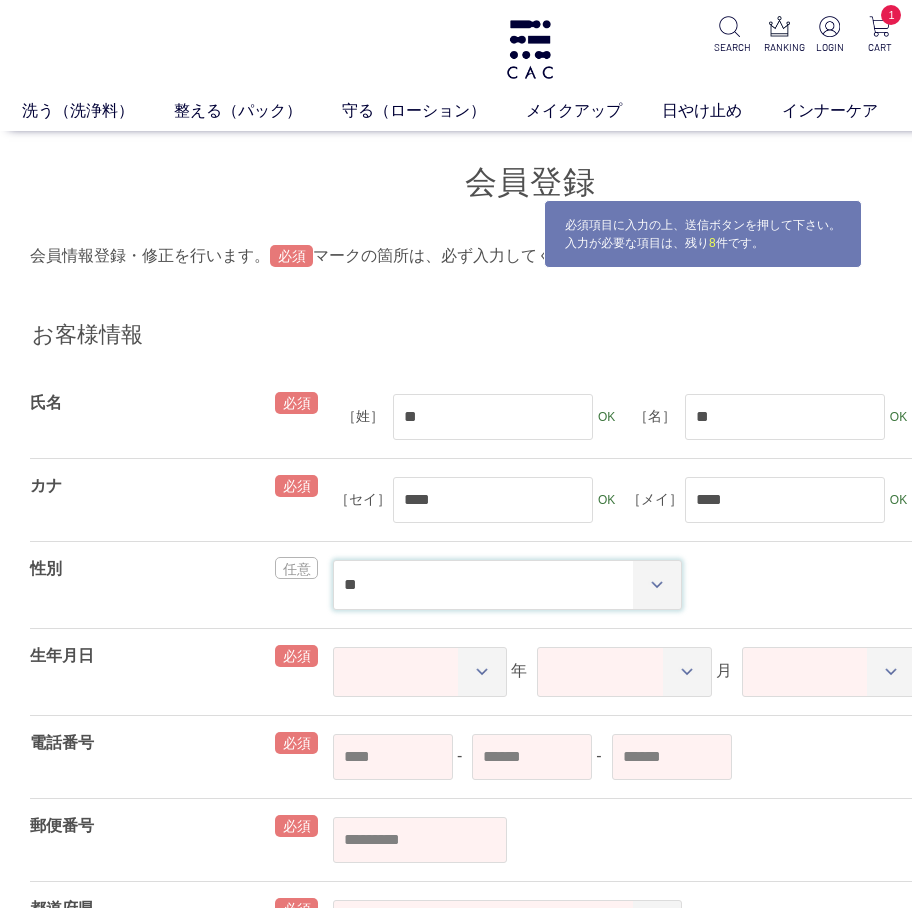 click on "** ** *****" at bounding box center (507, 585) 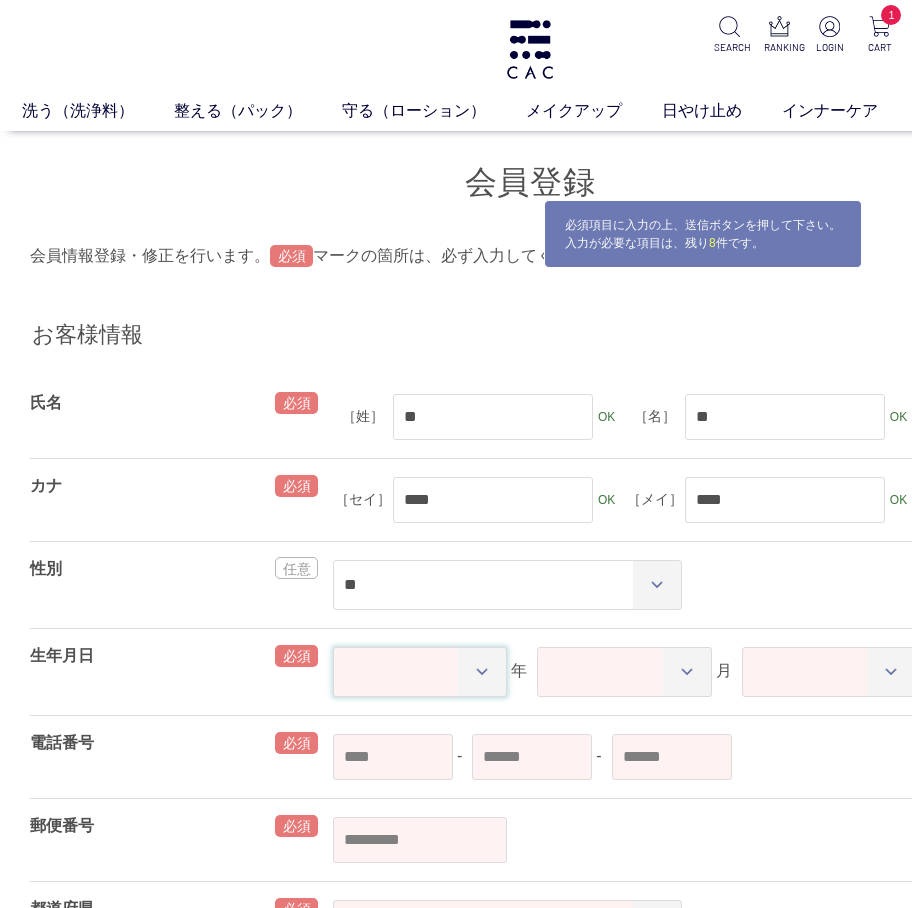 click on "**** **** **** **** **** **** **** **** **** **** **** **** **** **** **** **** **** **** **** **** **** **** **** **** **** **** **** **** **** **** **** **** **** **** **** **** **** **** **** **** **** **** **** **** **** **** **** **** **** **** **** **** **** **** **** **** **** **** **** **** **** **** **** **** **** **** **** **** **** **** **** **** **** **** **** **** **** **** **** **** **** **** **** **** **** **** **** **** **** **** **** **** **** **** **** **** **** **** **** **** **** **** **** **** **** **** **** **** **** **** **** **** **** **** ****" at bounding box center [420, 672] 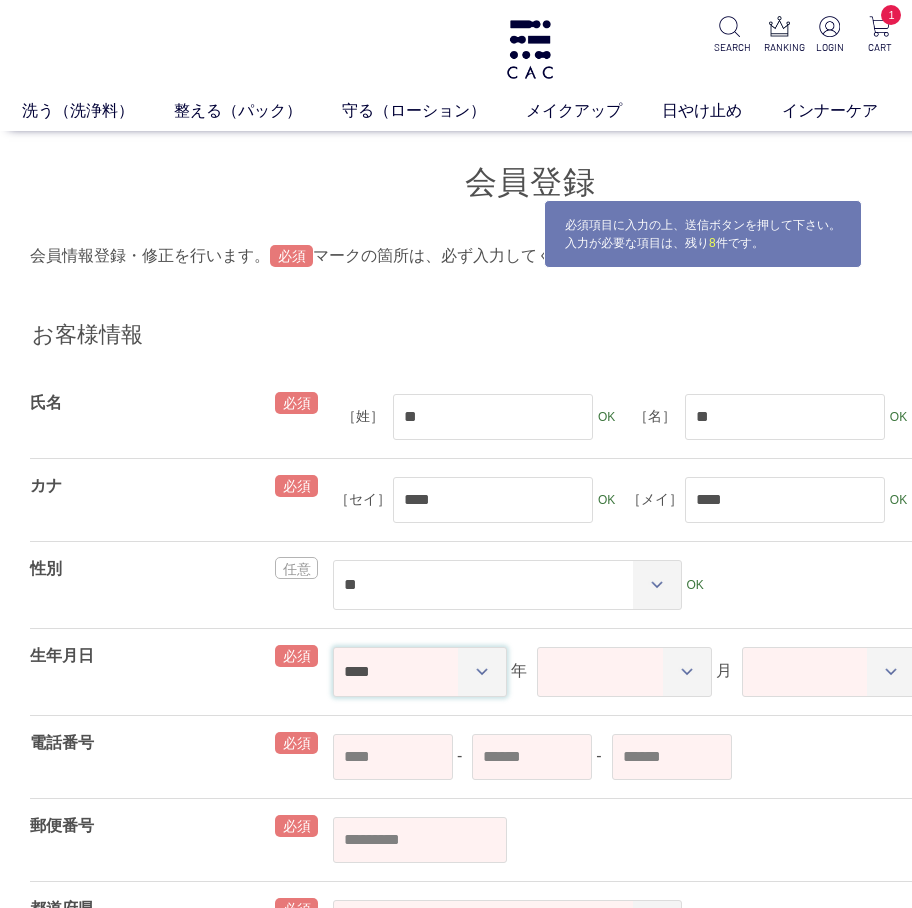 click on "**** **** **** **** **** **** **** **** **** **** **** **** **** **** **** **** **** **** **** **** **** **** **** **** **** **** **** **** **** **** **** **** **** **** **** **** **** **** **** **** **** **** **** **** **** **** **** **** **** **** **** **** **** **** **** **** **** **** **** **** **** **** **** **** **** **** **** **** **** **** **** **** **** **** **** **** **** **** **** **** **** **** **** **** **** **** **** **** **** **** **** **** **** **** **** **** **** **** **** **** **** **** **** **** **** **** **** **** **** **** **** **** **** **** ****" at bounding box center [420, 672] 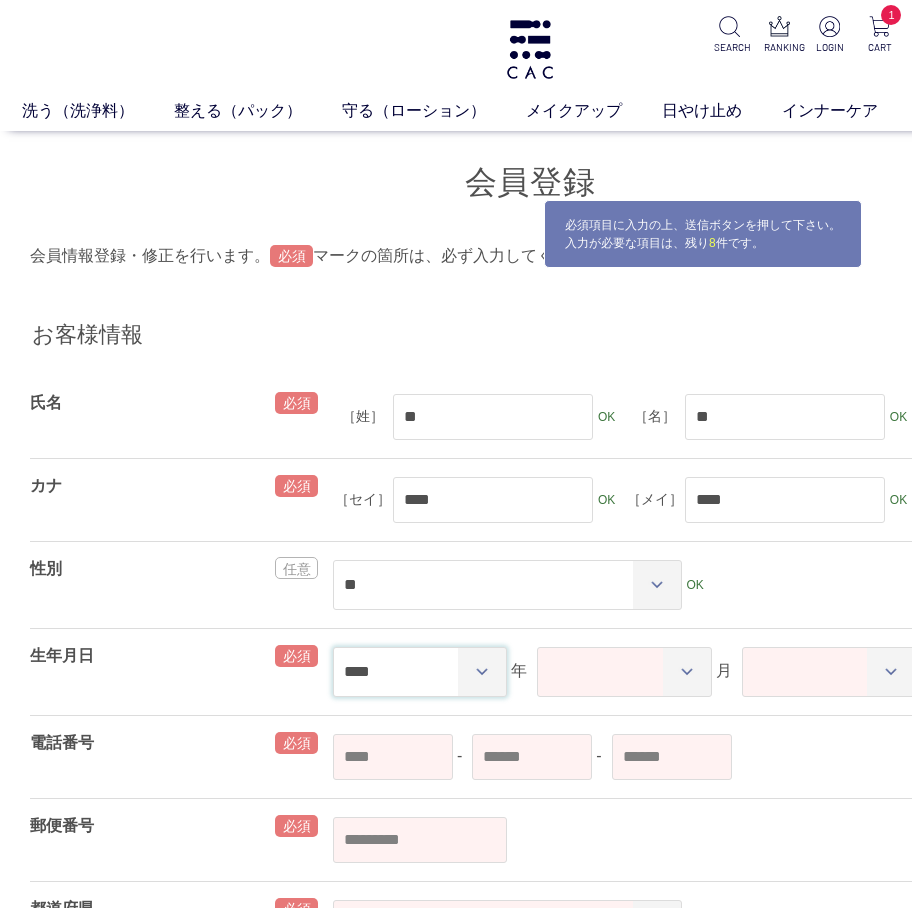 click on "**** **** **** **** **** **** **** **** **** **** **** **** **** **** **** **** **** **** **** **** **** **** **** **** **** **** **** **** **** **** **** **** **** **** **** **** **** **** **** **** **** **** **** **** **** **** **** **** **** **** **** **** **** **** **** **** **** **** **** **** **** **** **** **** **** **** **** **** **** **** **** **** **** **** **** **** **** **** **** **** **** **** **** **** **** **** **** **** **** **** **** **** **** **** **** **** **** **** **** **** **** **** **** **** **** **** **** **** **** **** **** **** **** **** ****" at bounding box center [420, 672] 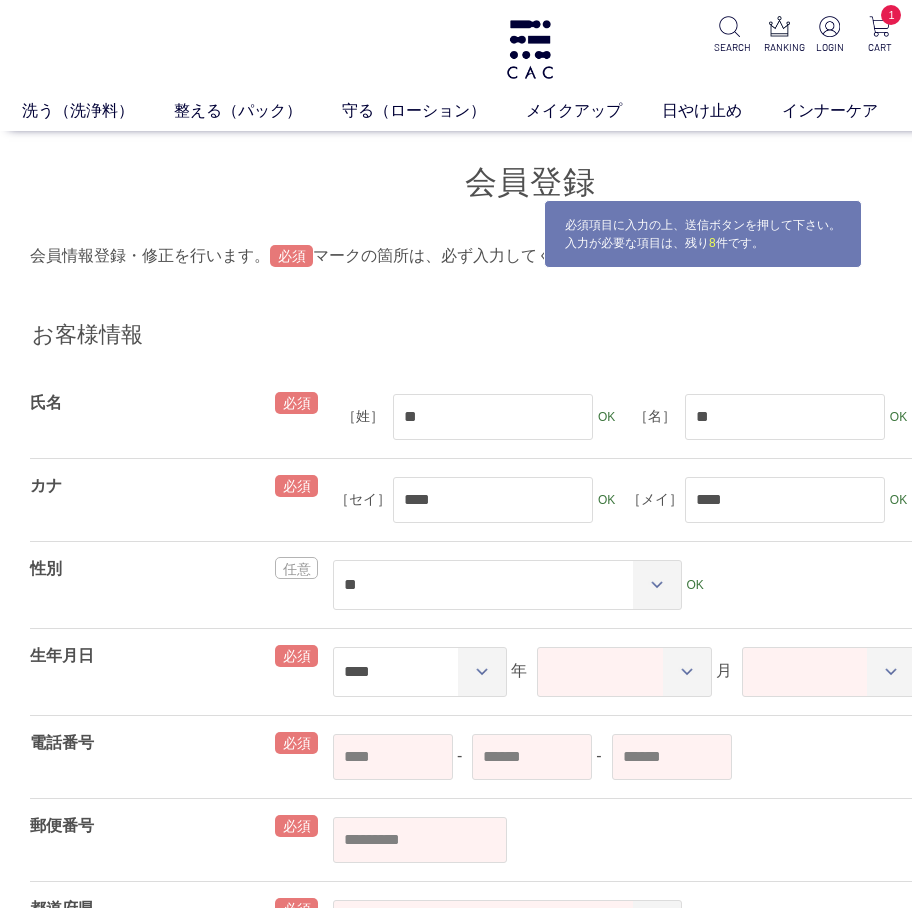 click on "**** **** **** **** **** **** **** **** **** **** **** **** **** **** **** **** **** **** **** **** **** **** **** **** **** **** **** **** **** **** **** **** **** **** **** **** **** **** **** **** **** **** **** **** **** **** **** **** **** **** **** **** **** **** **** **** **** **** **** **** **** **** **** **** **** **** **** **** **** **** **** **** **** **** **** **** **** **** **** **** **** **** **** **** **** **** **** **** **** **** **** **** **** **** **** **** **** **** **** **** **** **** **** **** **** **** **** **** **** **** **** **** **** **** ****  年  ** ** ** ** ** ** ** ** ** ** ** **  月  ** ** ** ** ** ** ** ** ** ** ** ** ** ** ** ** ** ** ** ** ** ** ** ** ** ** ** ** ** ** ** OK  日" at bounding box center (681, 672) 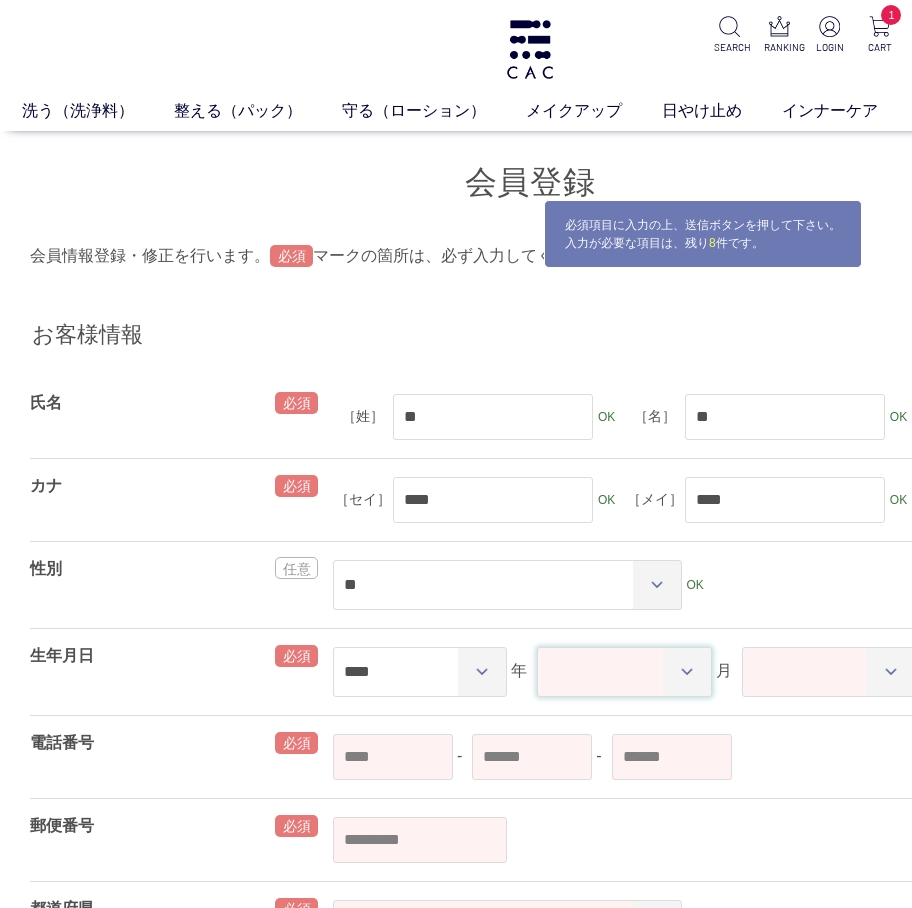 click on "** ** ** ** ** ** ** ** ** ** ** **" at bounding box center (624, 672) 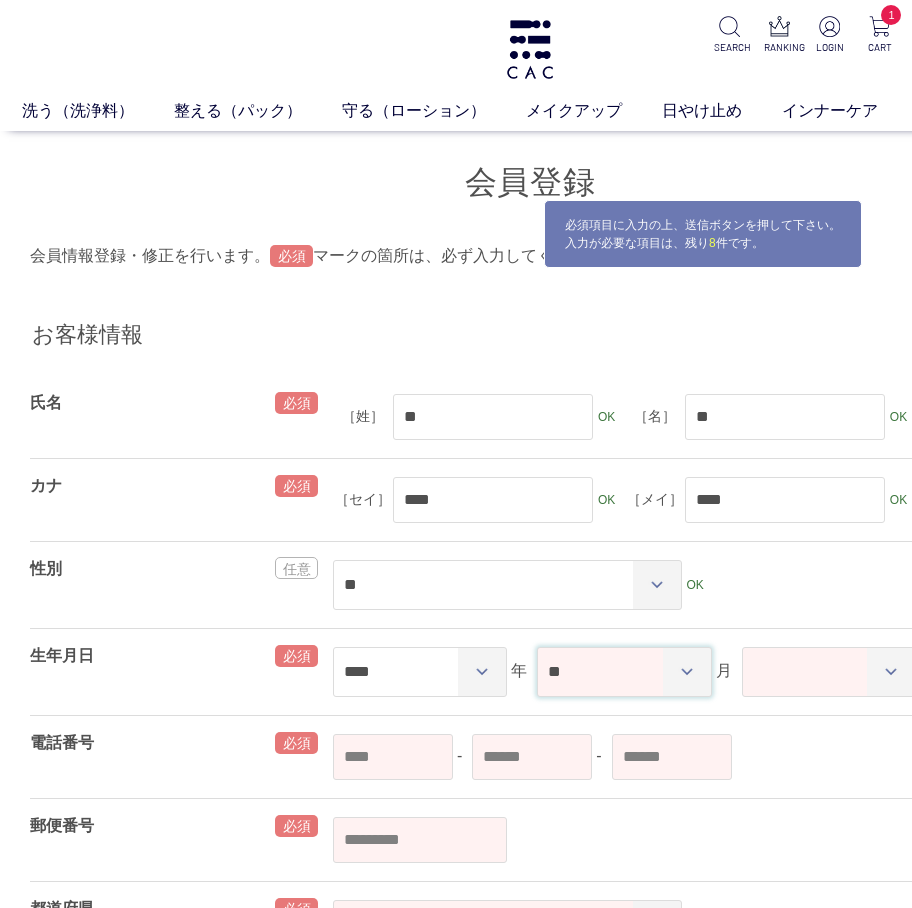 click on "** ** ** ** ** ** ** ** ** ** ** **" at bounding box center [624, 672] 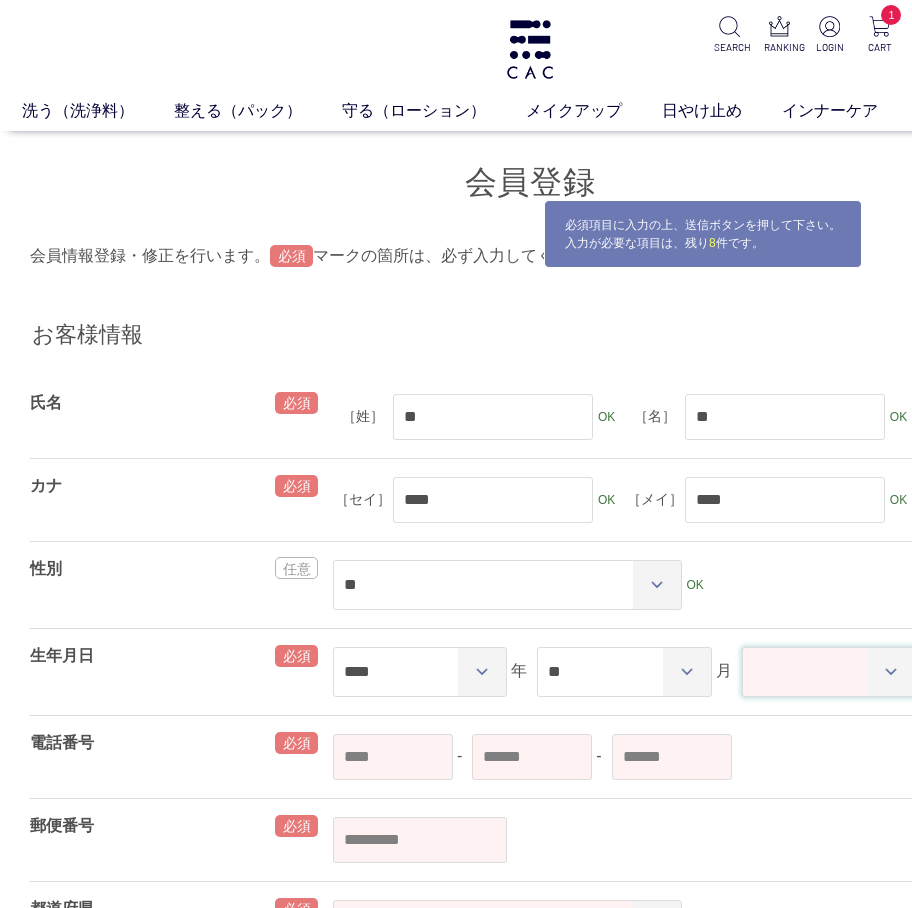 click on "** ** ** ** ** ** ** ** ** ** ** ** ** ** ** ** ** ** ** ** ** ** ** ** ** ** ** ** ** ** **" at bounding box center (829, 672) 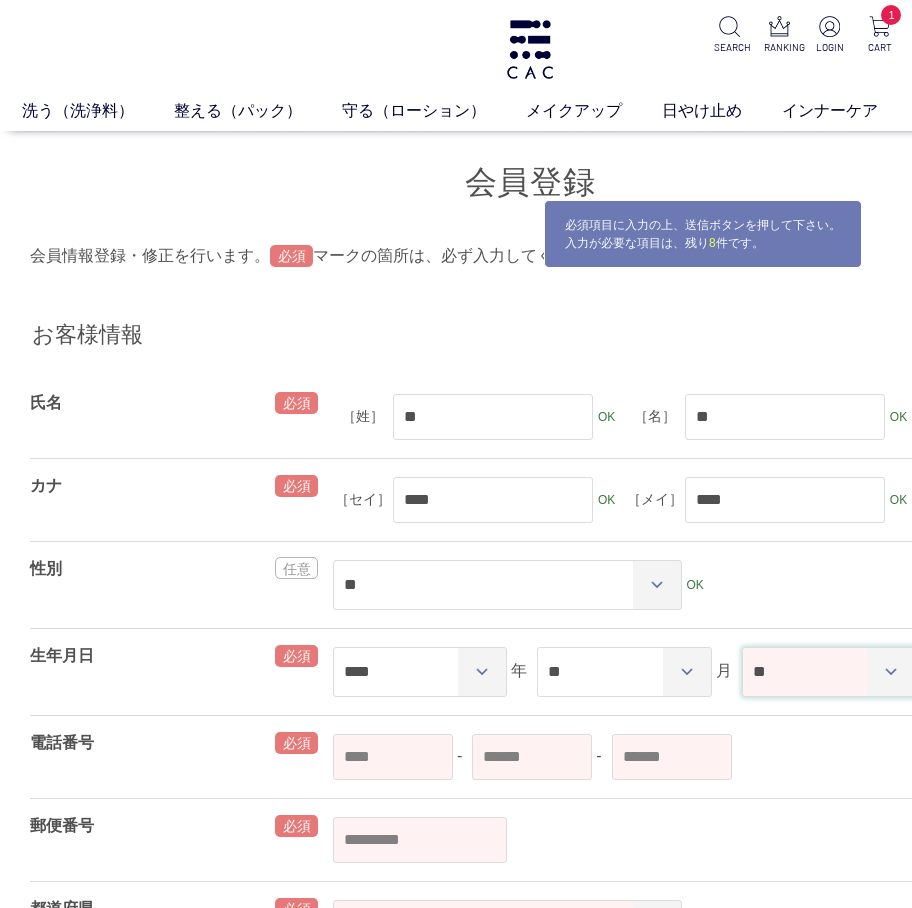 click on "** ** ** ** ** ** ** ** ** ** ** ** ** ** ** ** ** ** ** ** ** ** ** ** ** ** ** ** ** ** **" at bounding box center (829, 672) 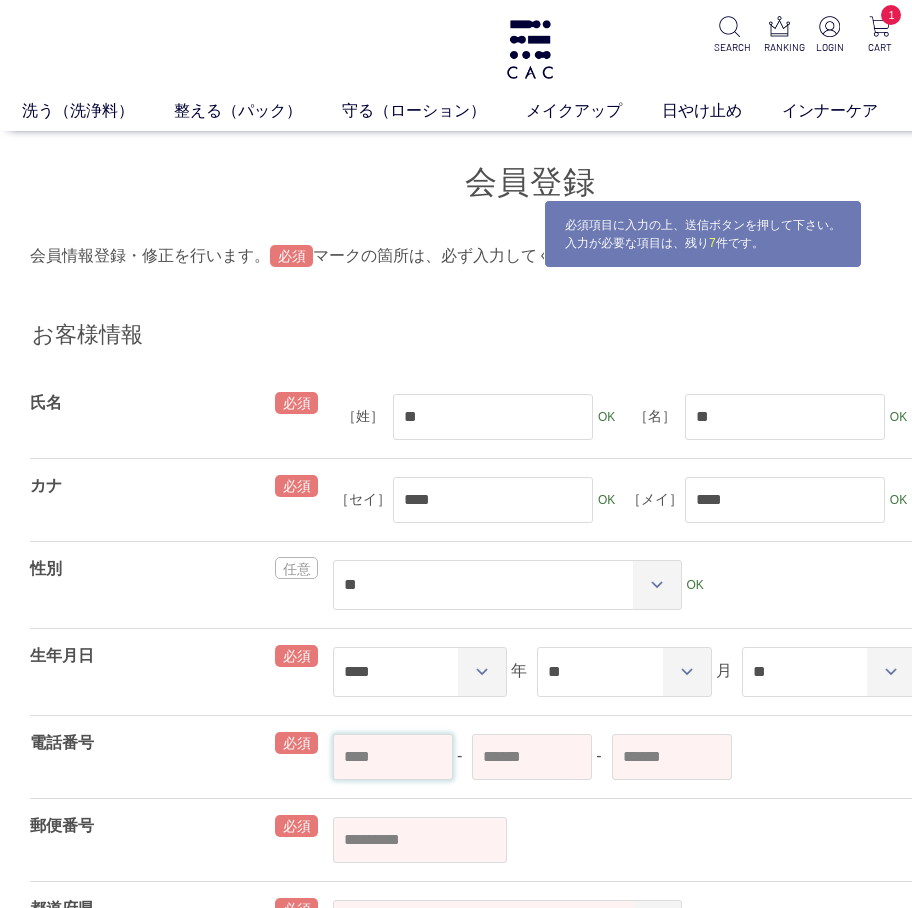 click at bounding box center [393, 757] 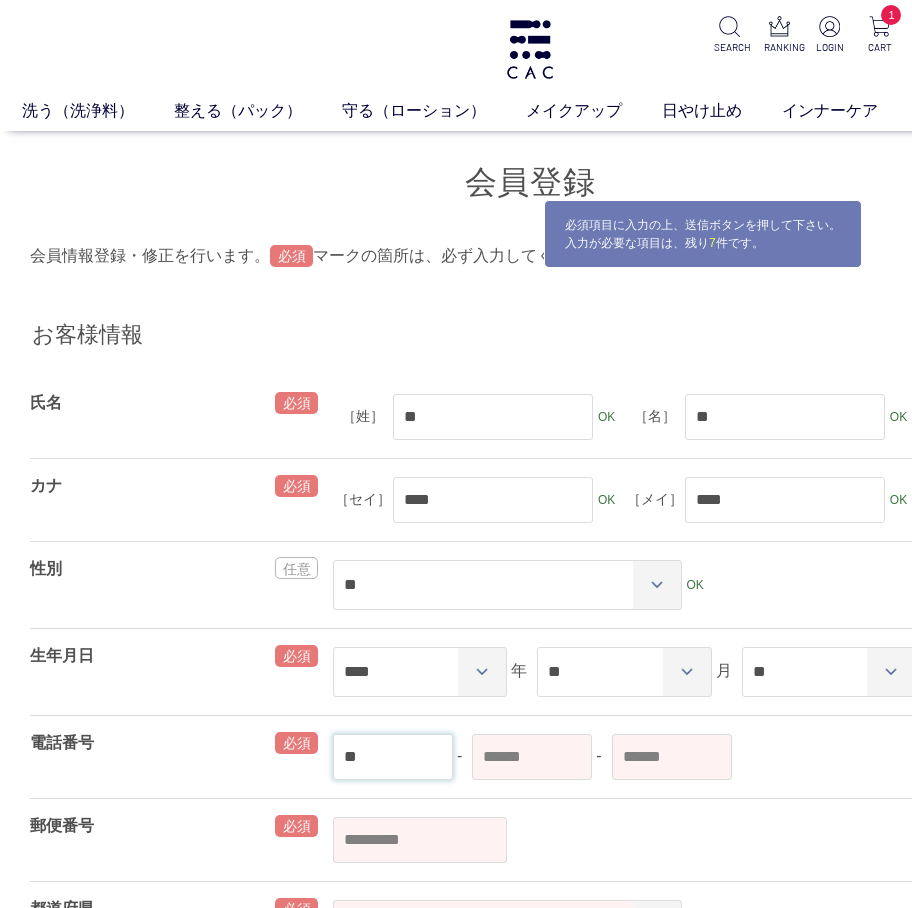 type on "**" 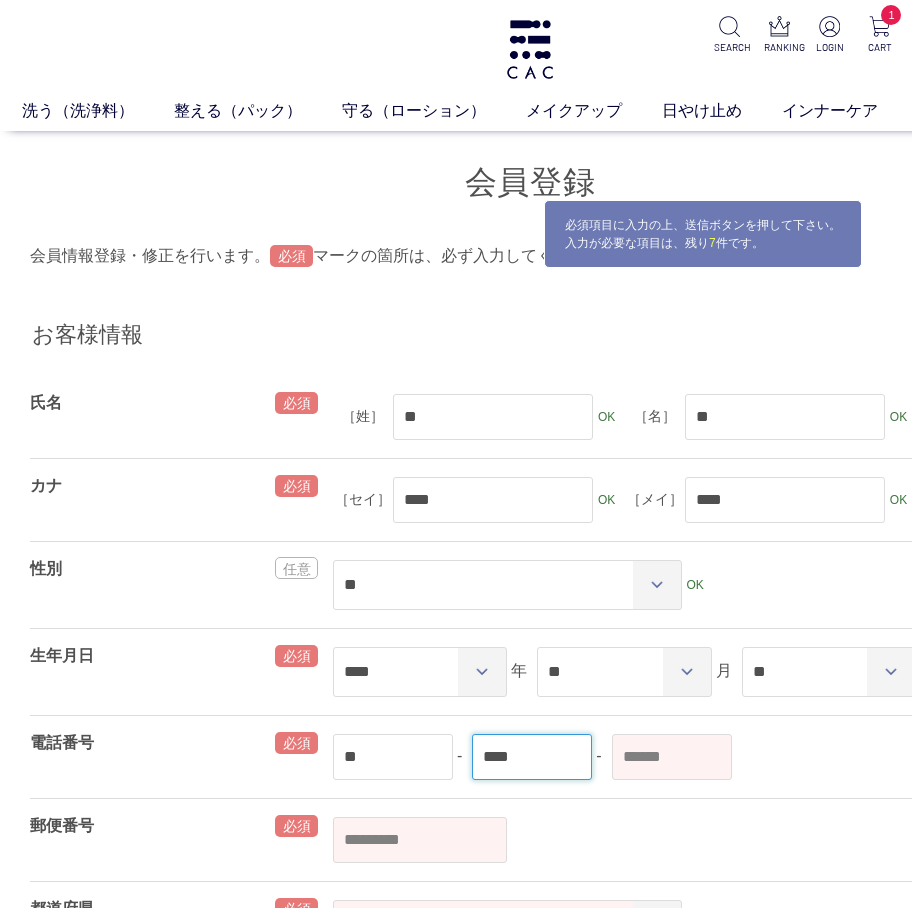type on "****" 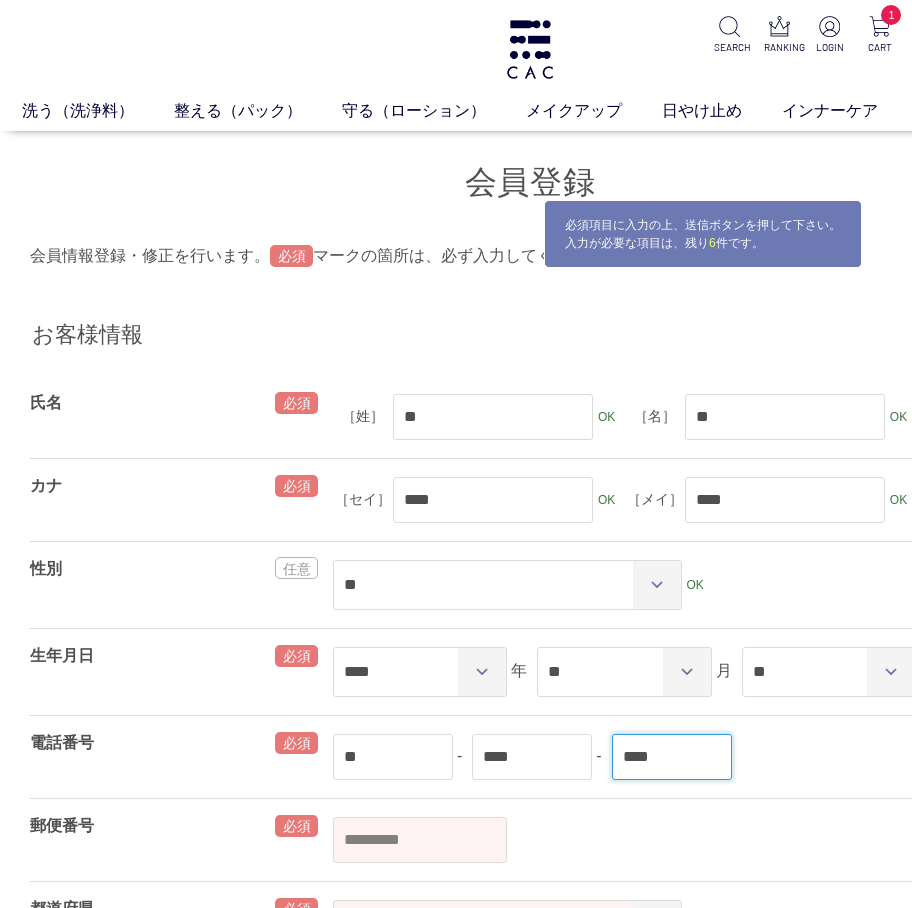 type on "****" 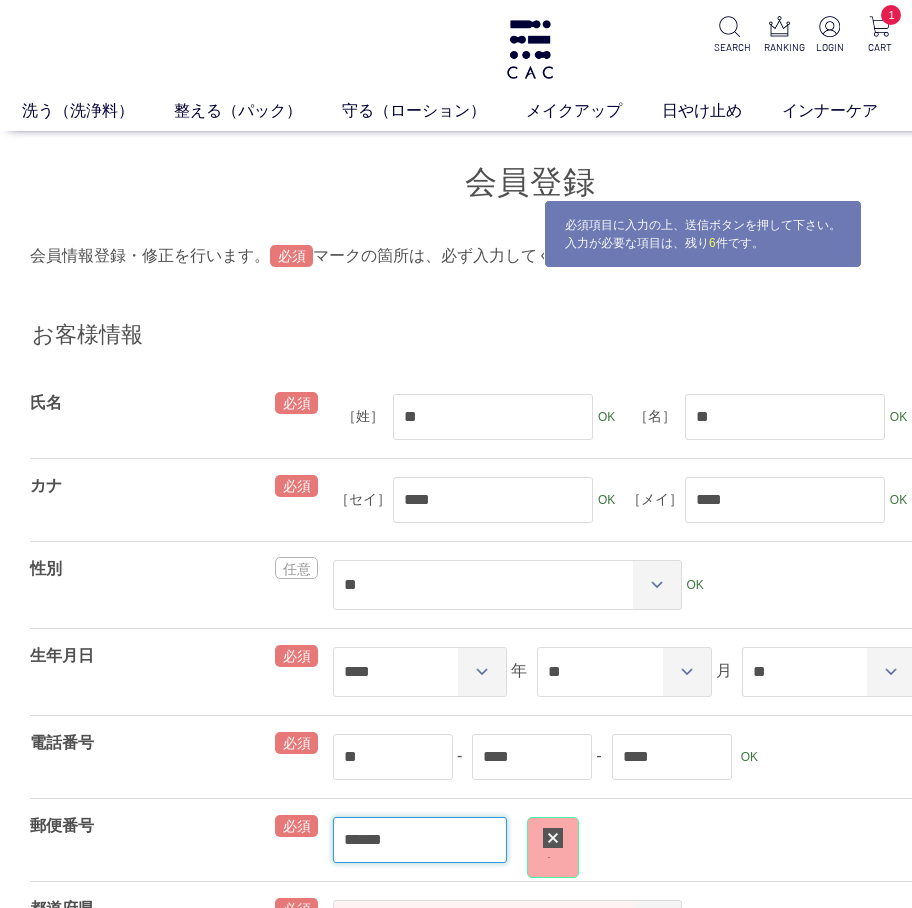 type on "*******" 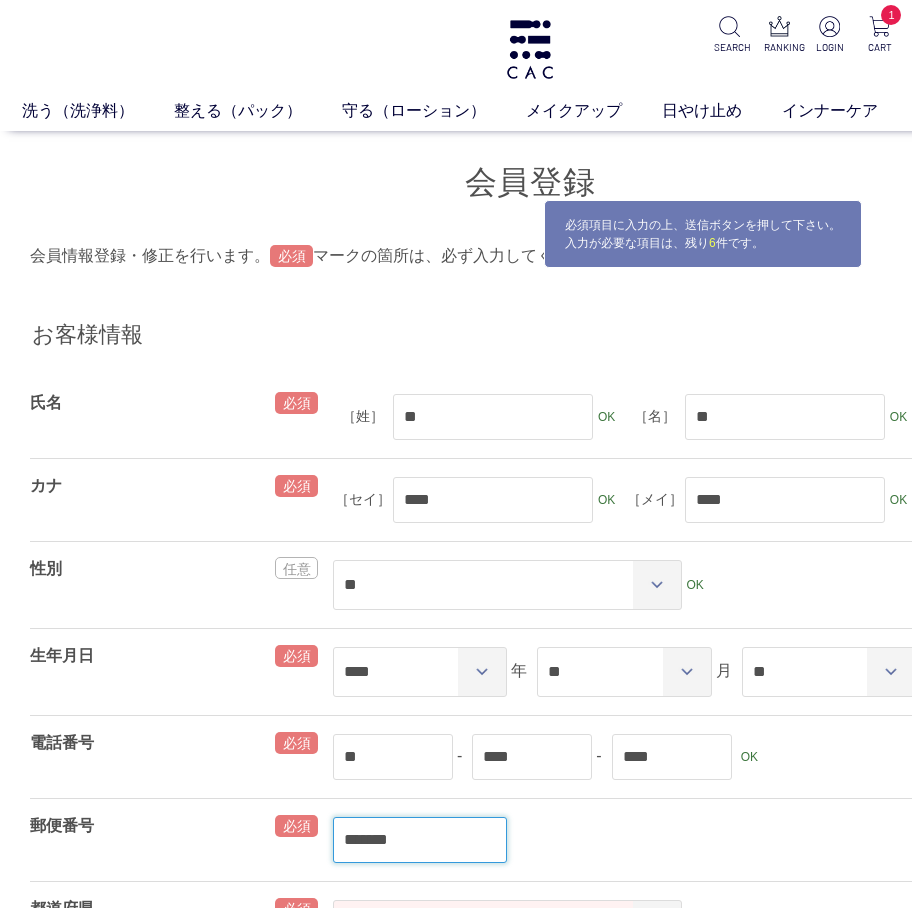 select on "***" 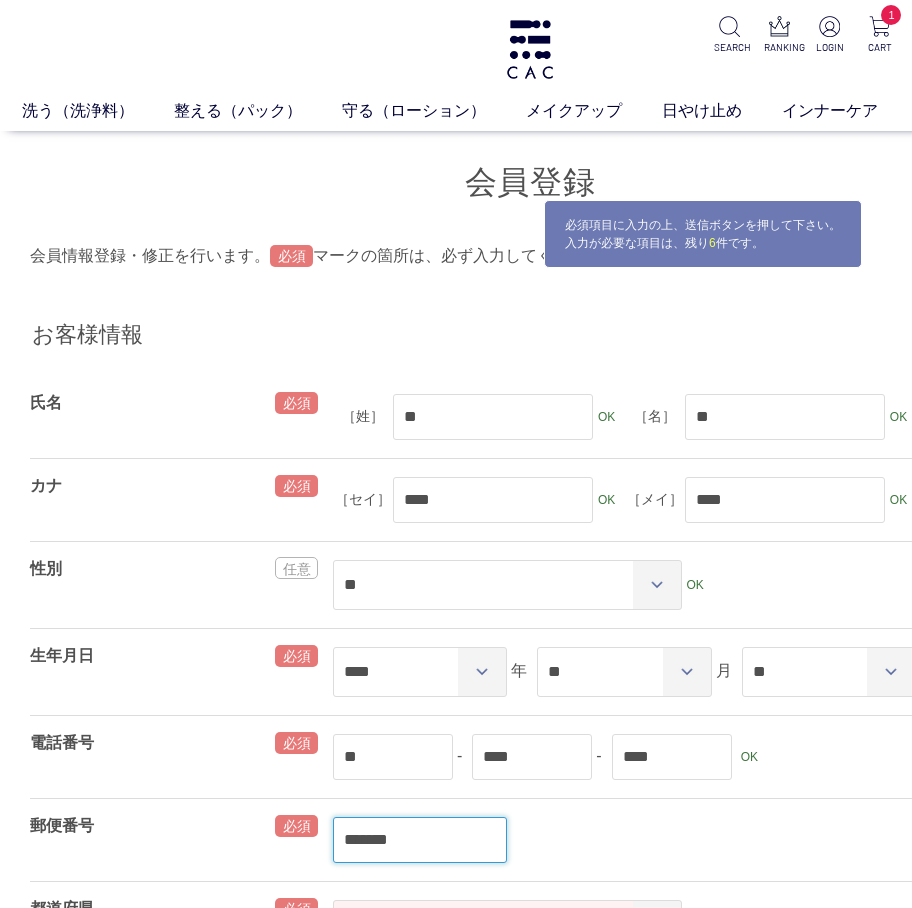 type on "****" 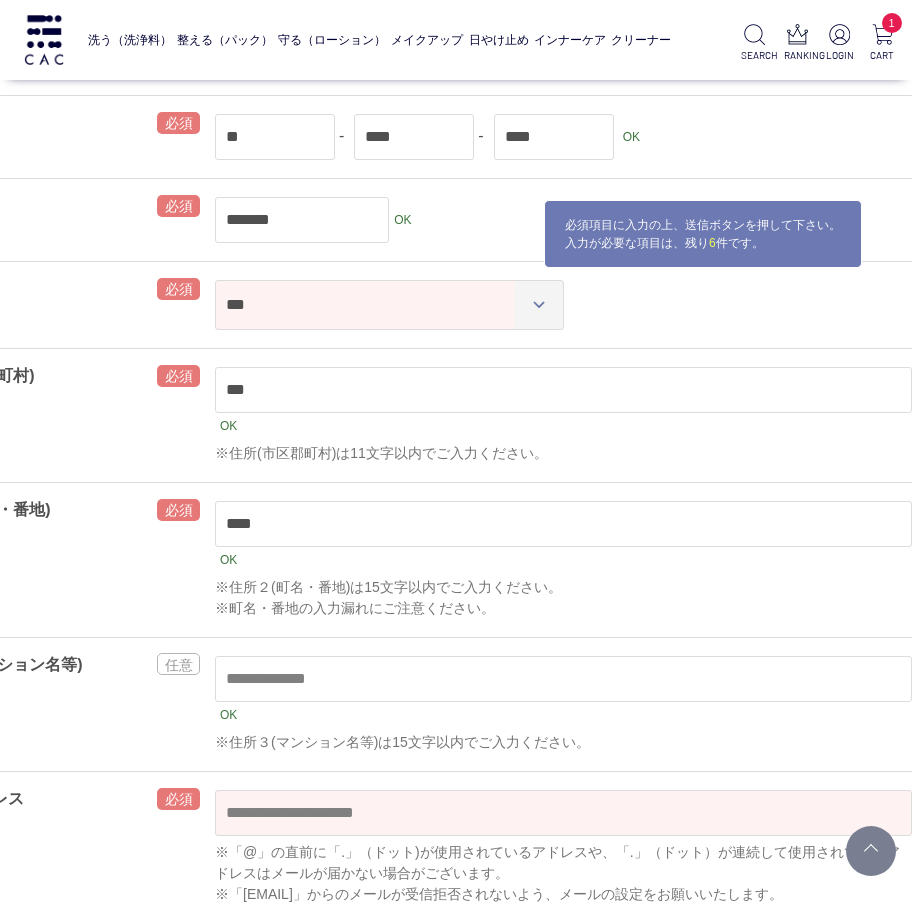 scroll, scrollTop: 555, scrollLeft: 118, axis: both 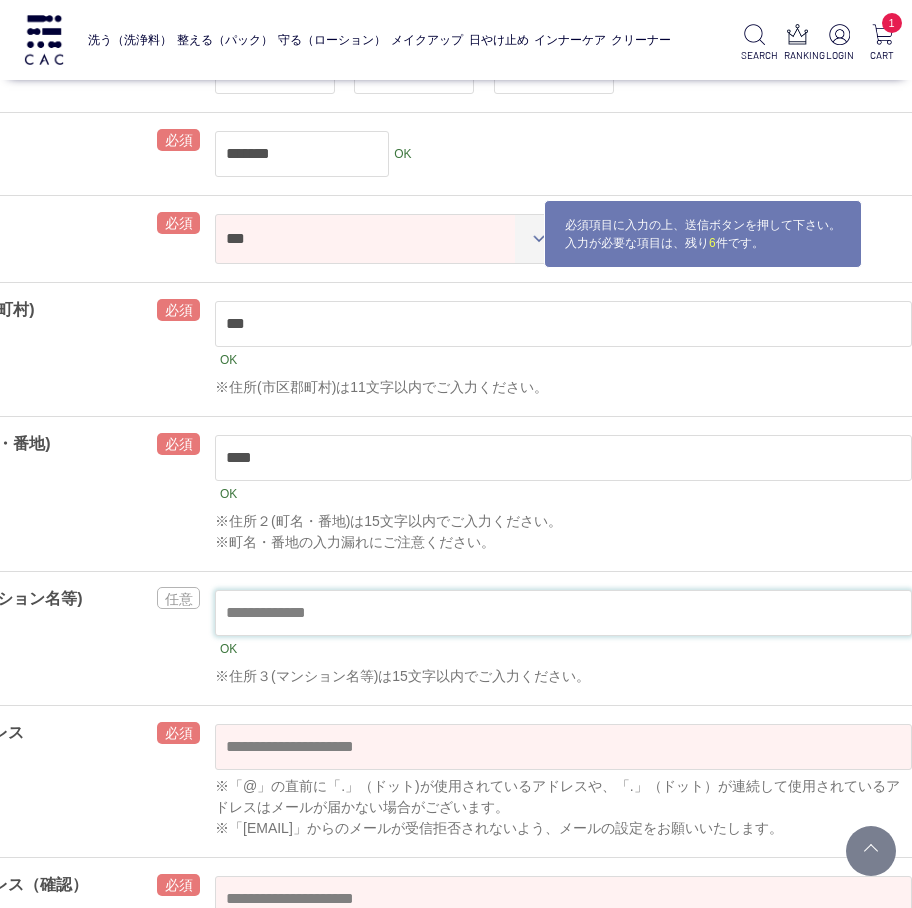 click at bounding box center (563, 613) 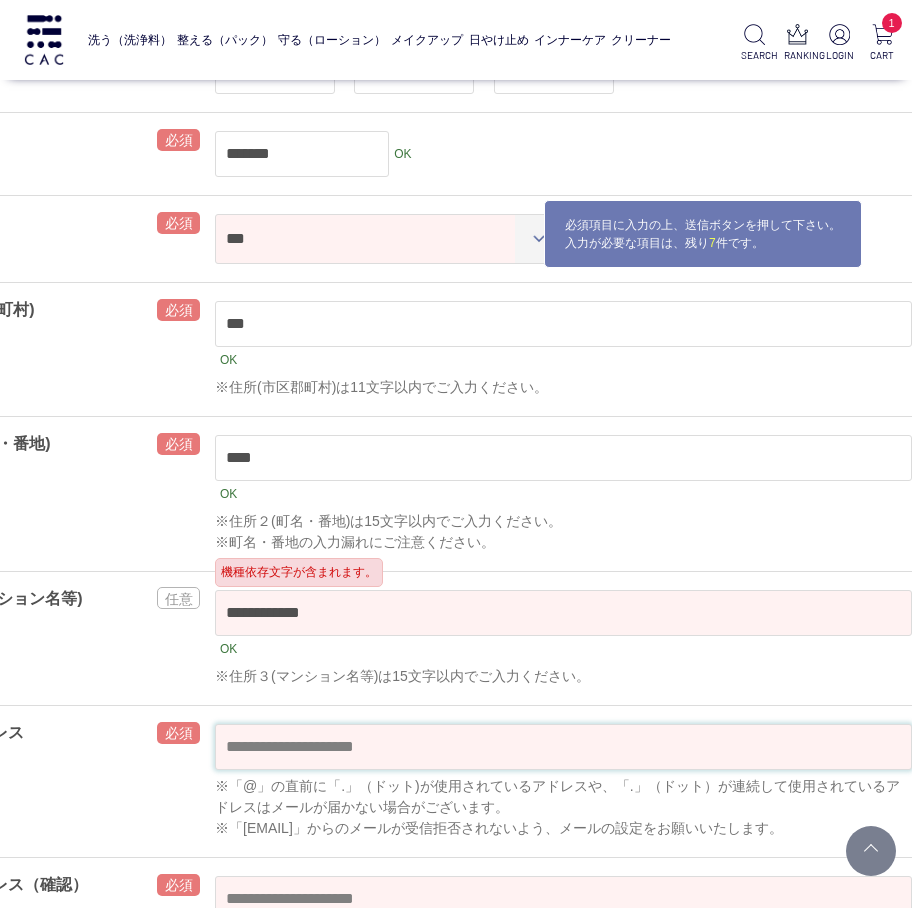type on "**********" 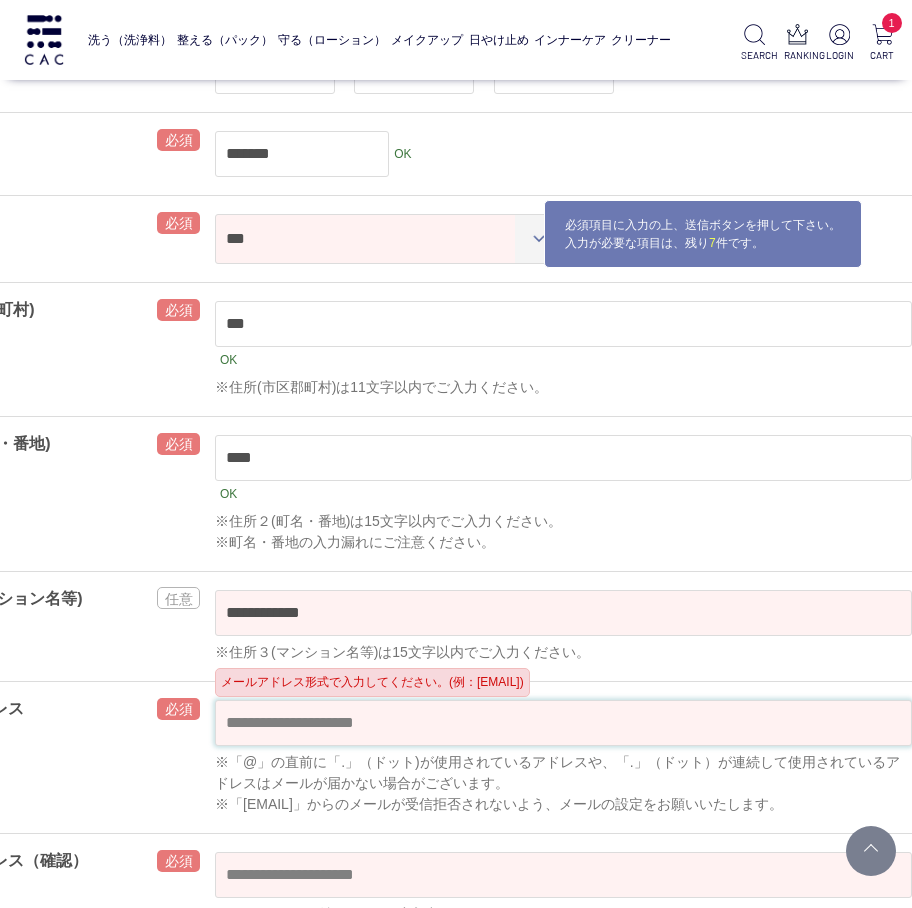 click at bounding box center [563, 723] 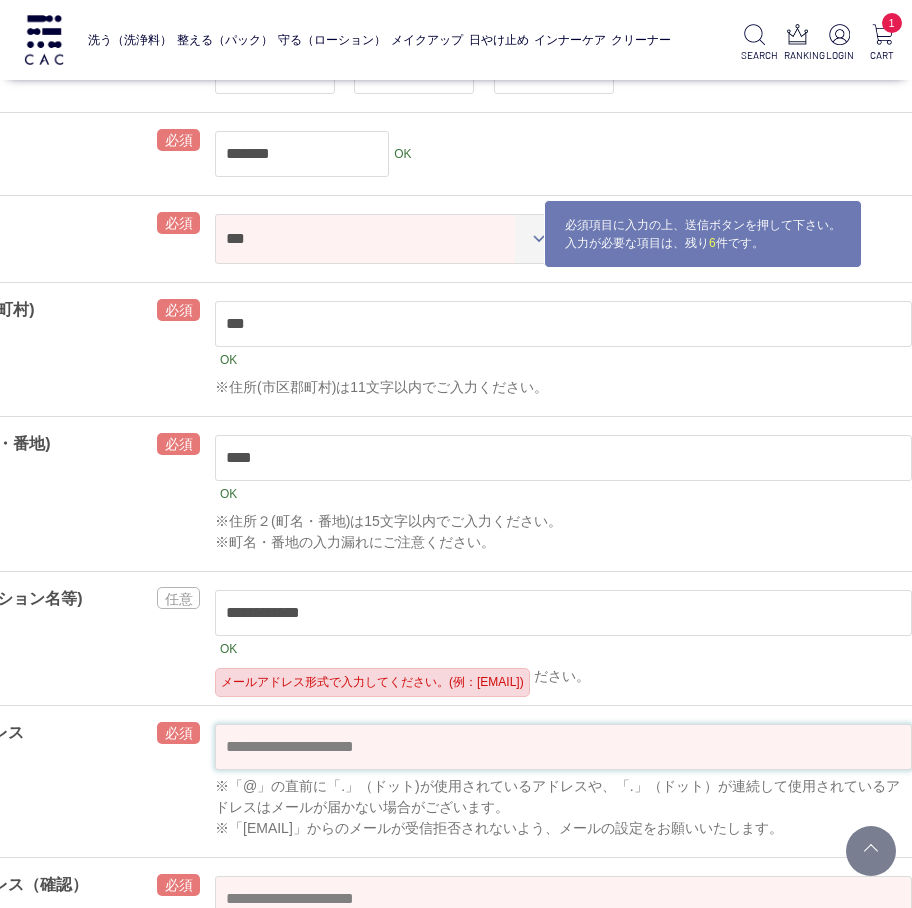 click at bounding box center [563, 747] 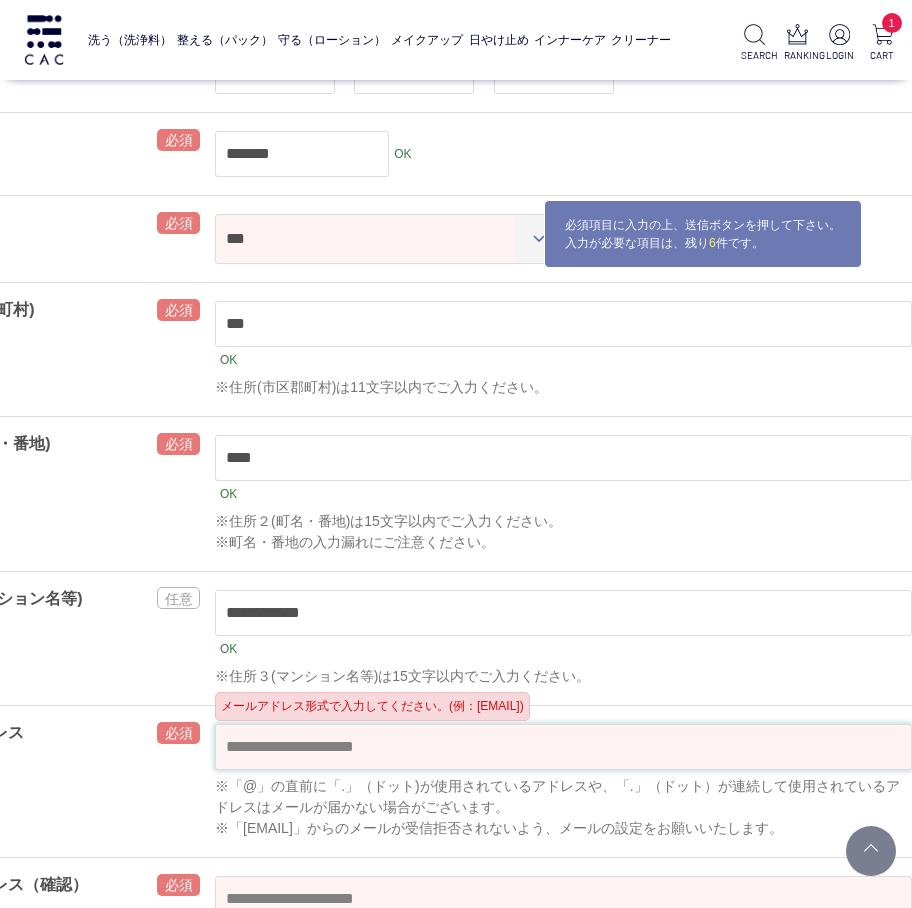 click at bounding box center [563, 747] 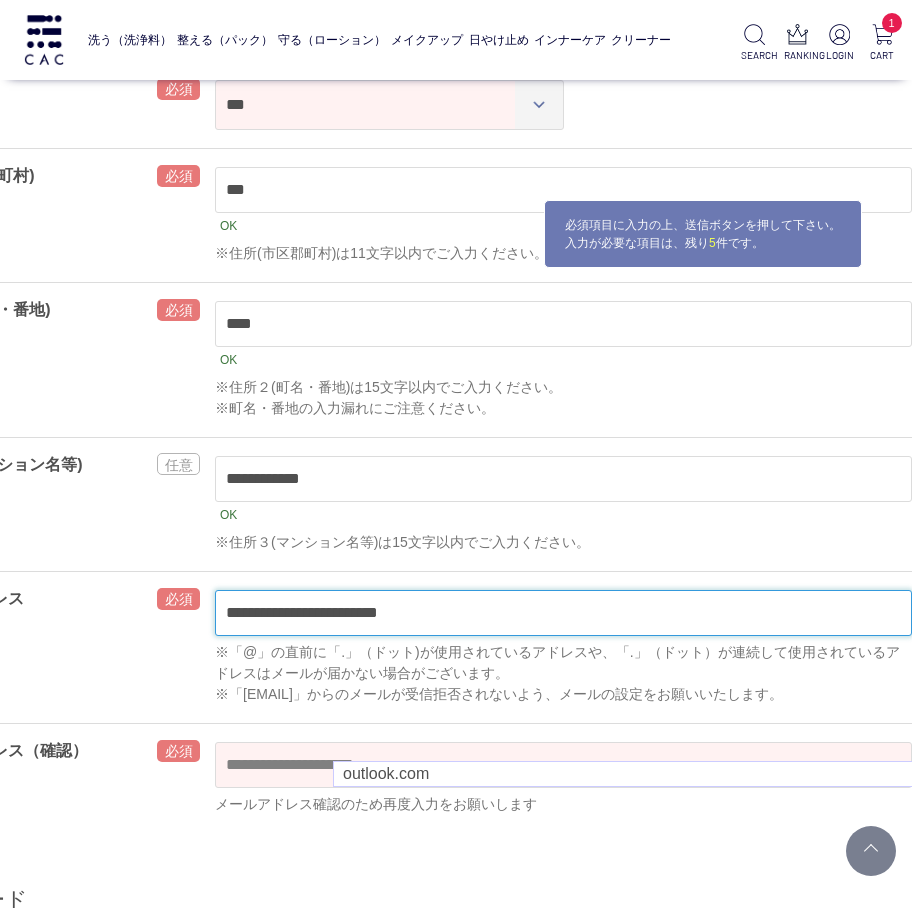 scroll, scrollTop: 755, scrollLeft: 118, axis: both 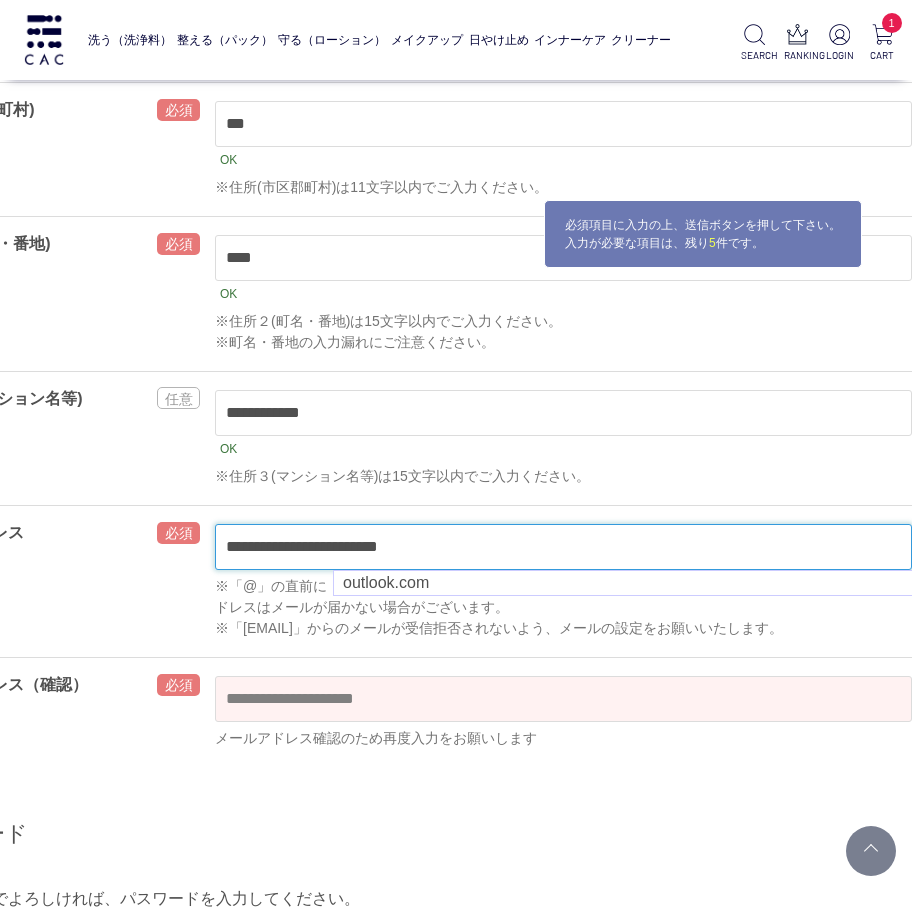 type on "**********" 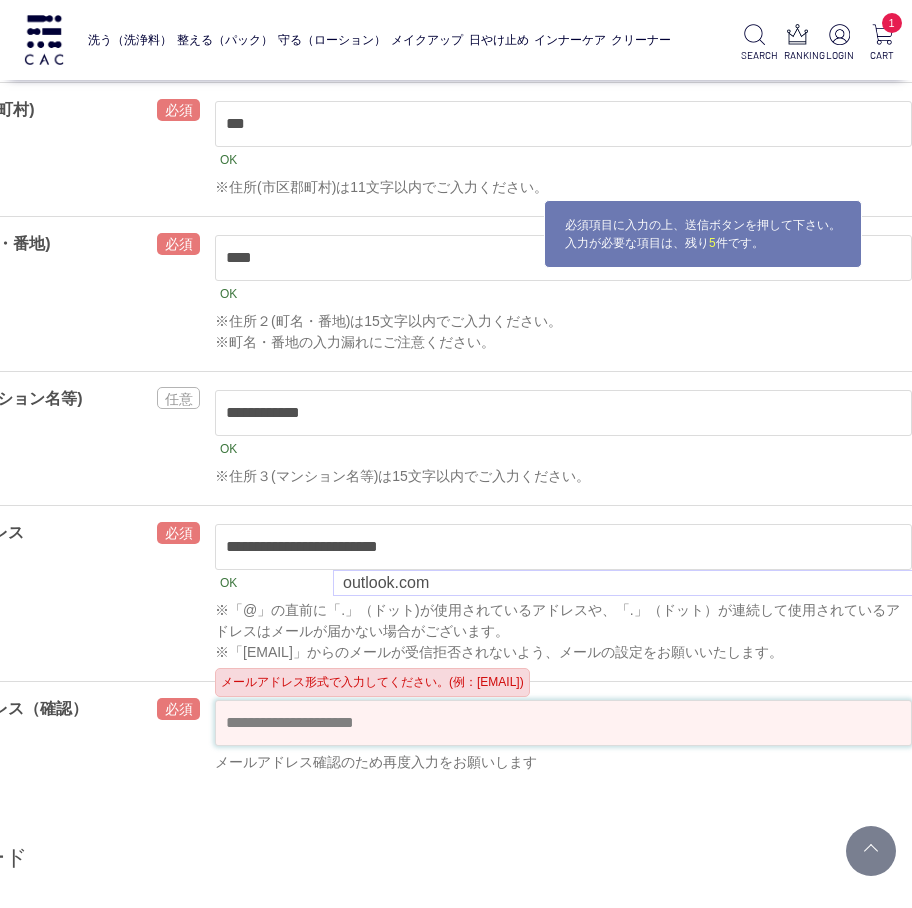 click on "洗う（洗浄料）
液体洗浄料
パウダー洗浄料
泡洗顔料
グッズ
整える（パック）
フェイスパック
ヘアパック
守る（ローション）
保湿化粧水
柔軟化粧水
美容液
ジェル
メイクアップ
ベース
アイ
フェイスカラー
リップ
日やけ止め
インナーケア
クリーナー
SEARCH
RANKING
LOGIN
1
CART
会員登録
**" at bounding box center [412, 1707] 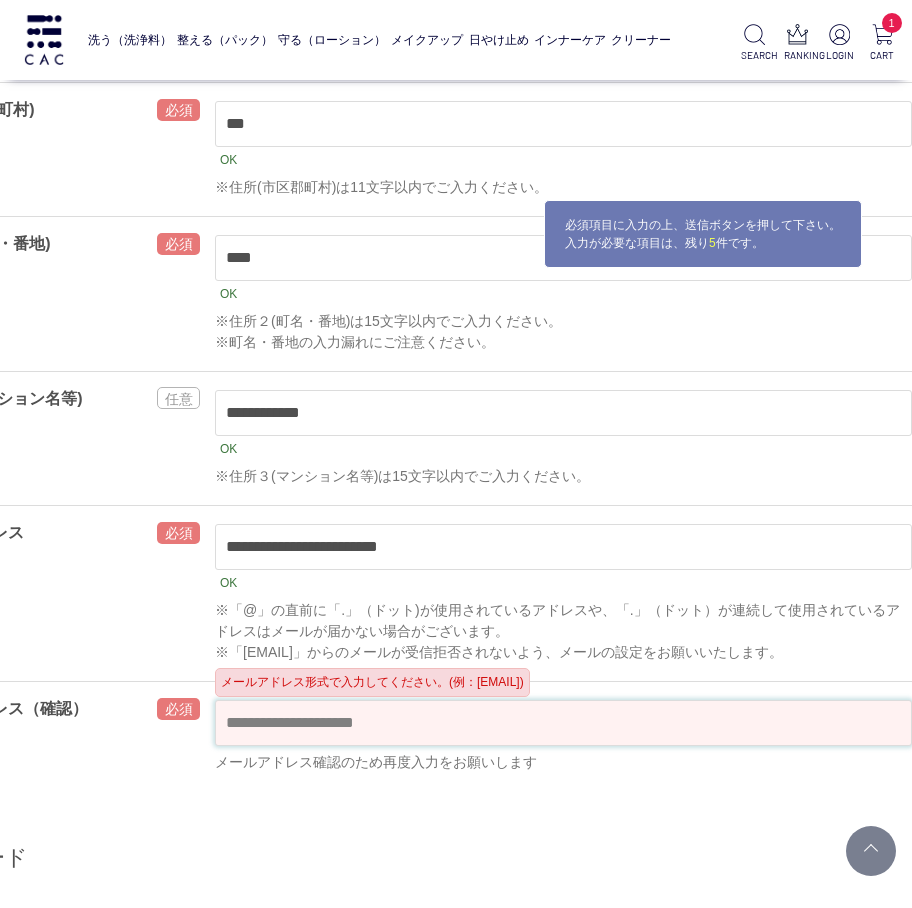 click at bounding box center [563, 723] 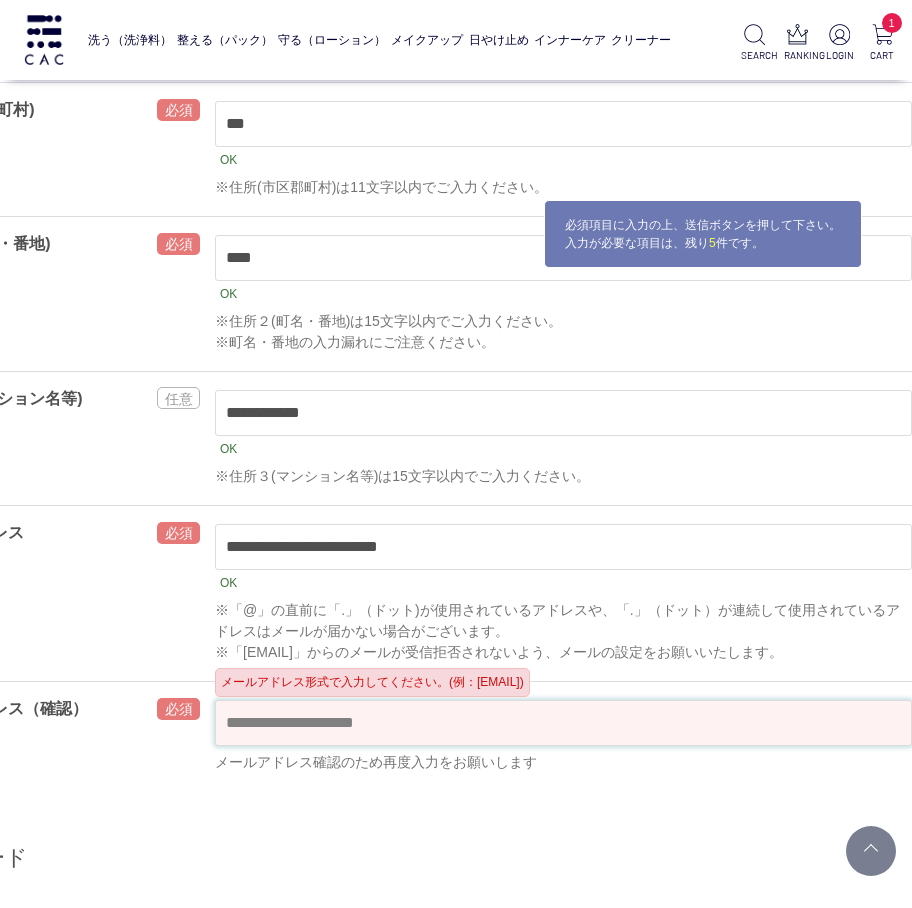 click at bounding box center [563, 723] 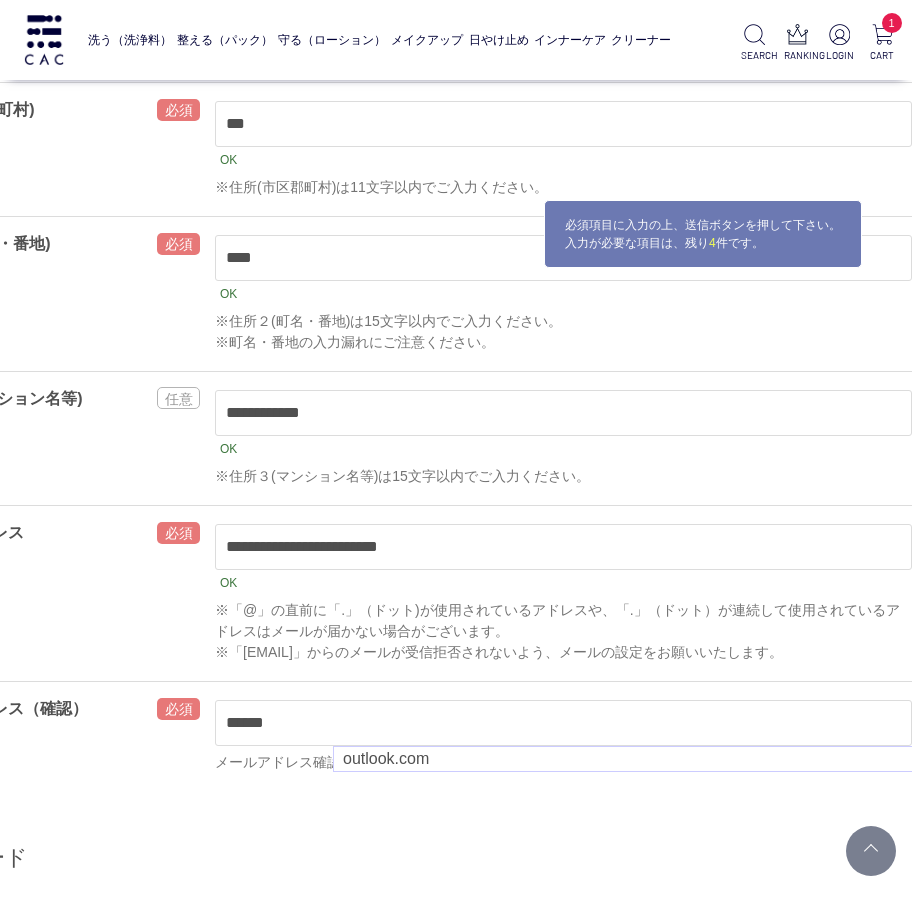 type on "**********" 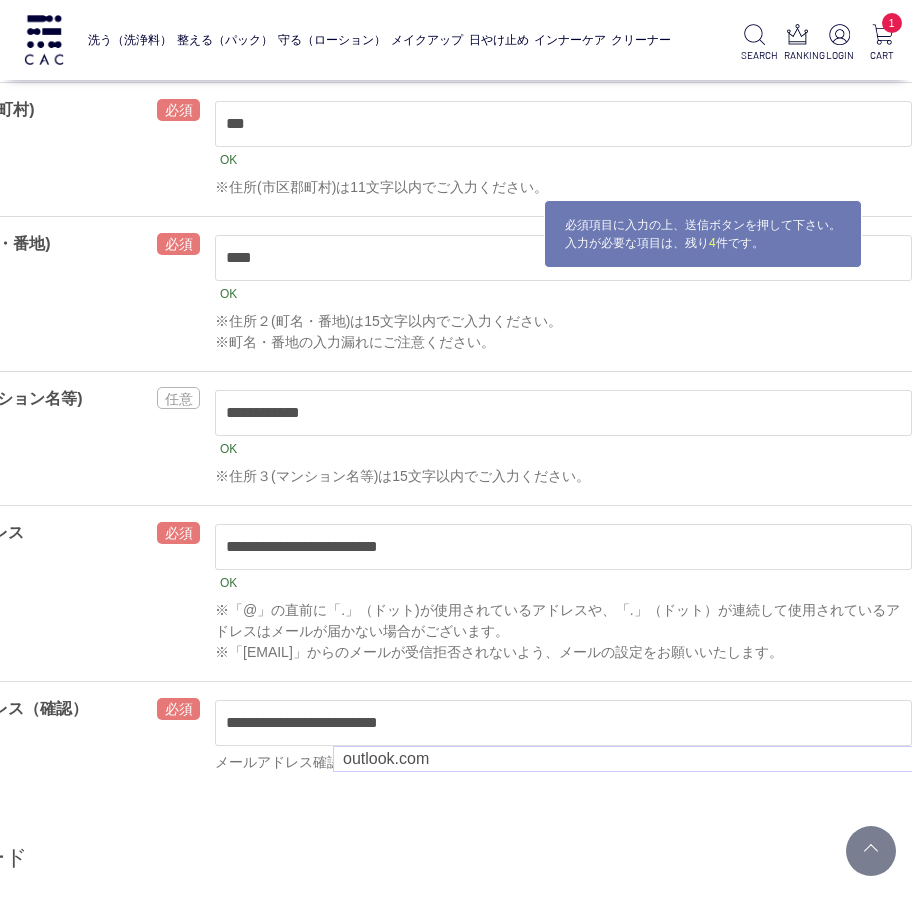 click on "氏名
［姓］ ** OK
［名］ ** OK
カナ
［セイ］ **** OK
［メイ］ **** OK
性別
** ** ***** OK
生年月日
**** **** **** **** **** **** **** **** **** **** **** **** **** **** **** **** **** **** **** **** **** **** **** **** **** **** **** **** **** **** **** **** **** **** **** **** **** **** **** **** **** **** **** **** **** **** **** **** **** **** **** **** **** **** **** **** **** **** **** **** **** **** **** **** **" at bounding box center (412, 489) 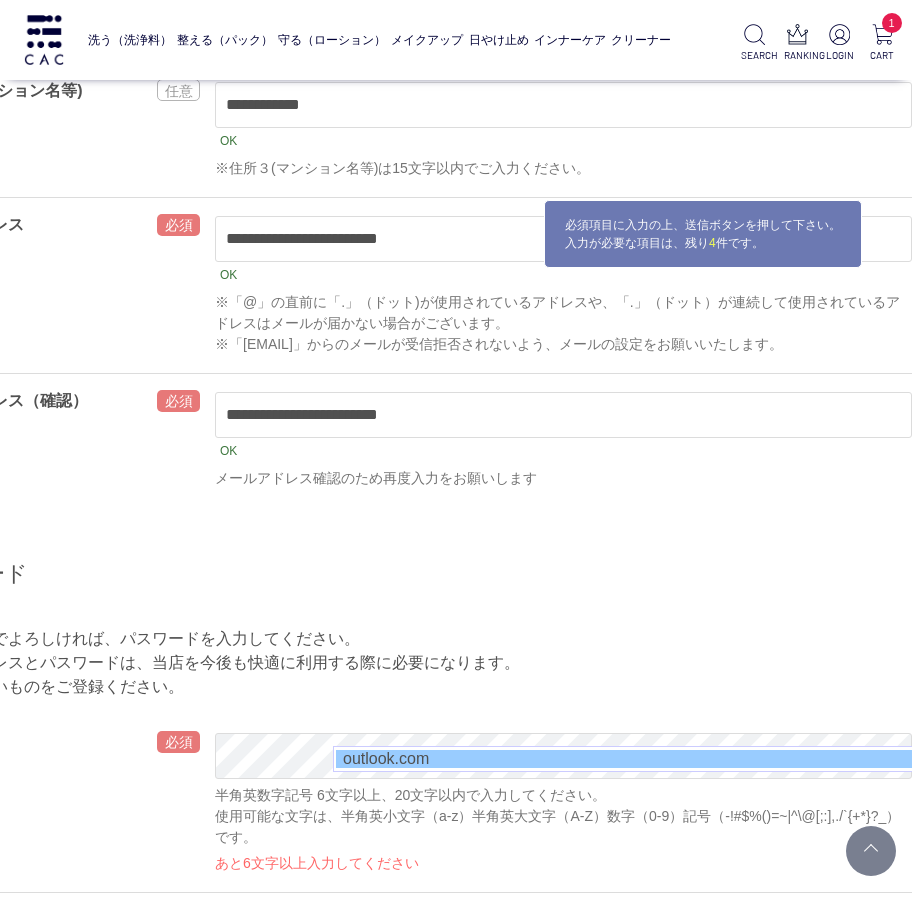 scroll, scrollTop: 1355, scrollLeft: 118, axis: both 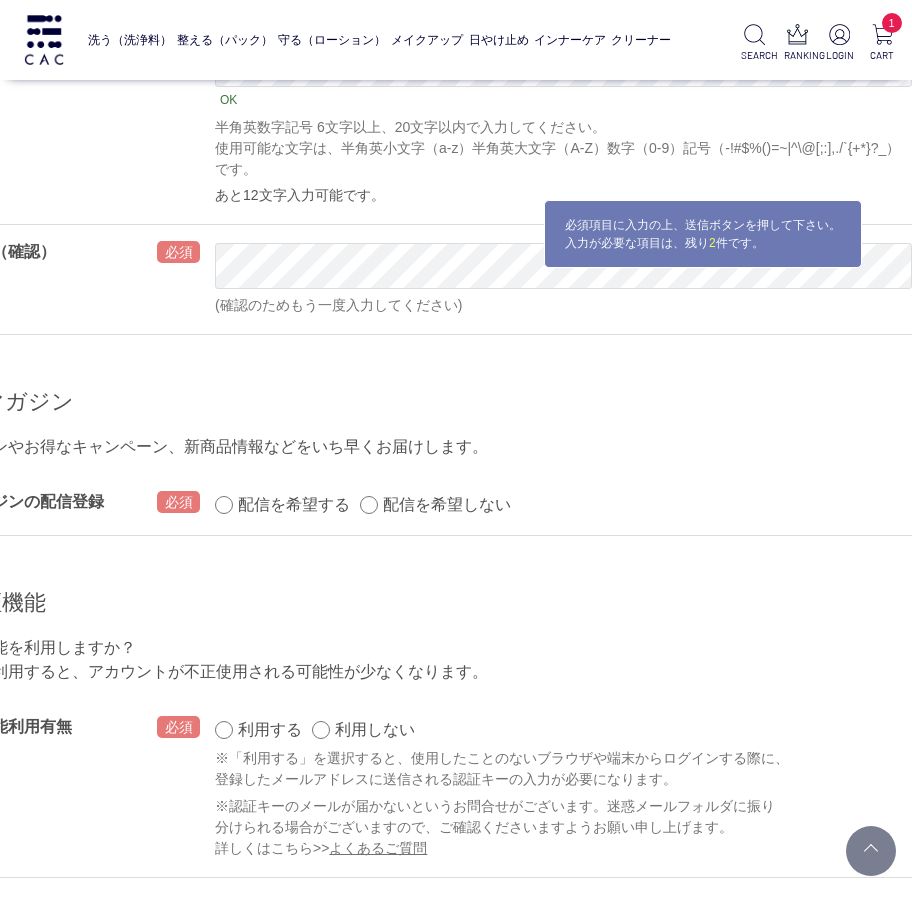 click on "配信を希望する 配信を希望しない OK" at bounding box center (563, 505) 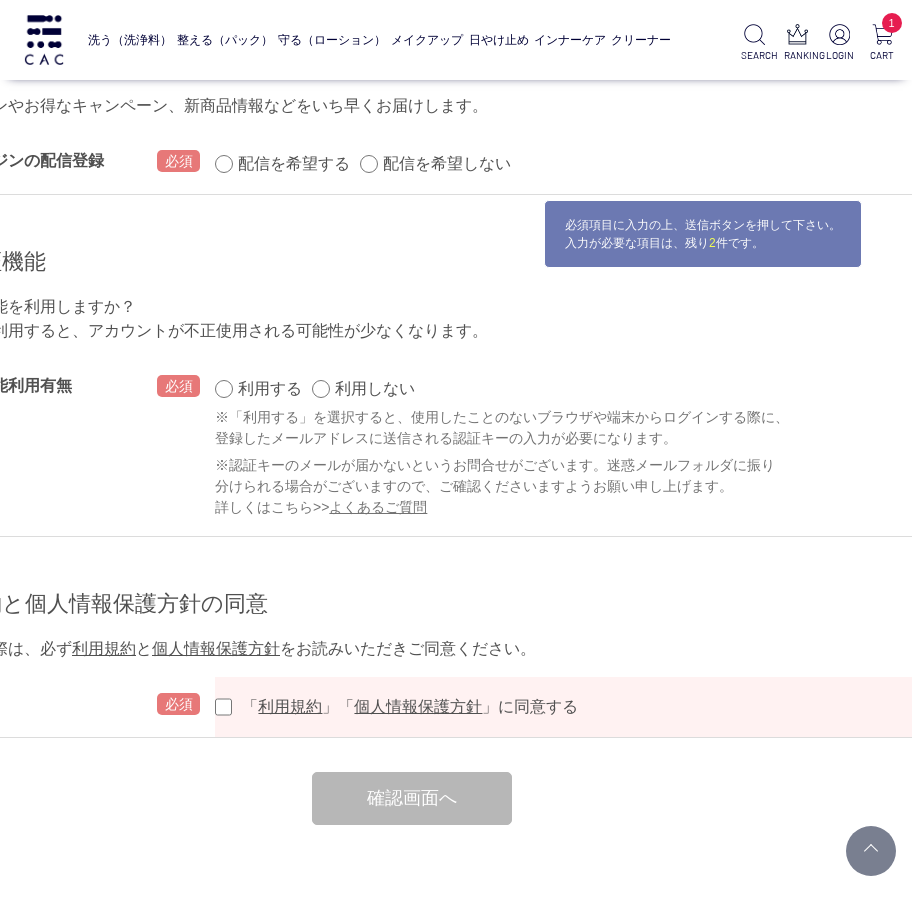 scroll, scrollTop: 2155, scrollLeft: 118, axis: both 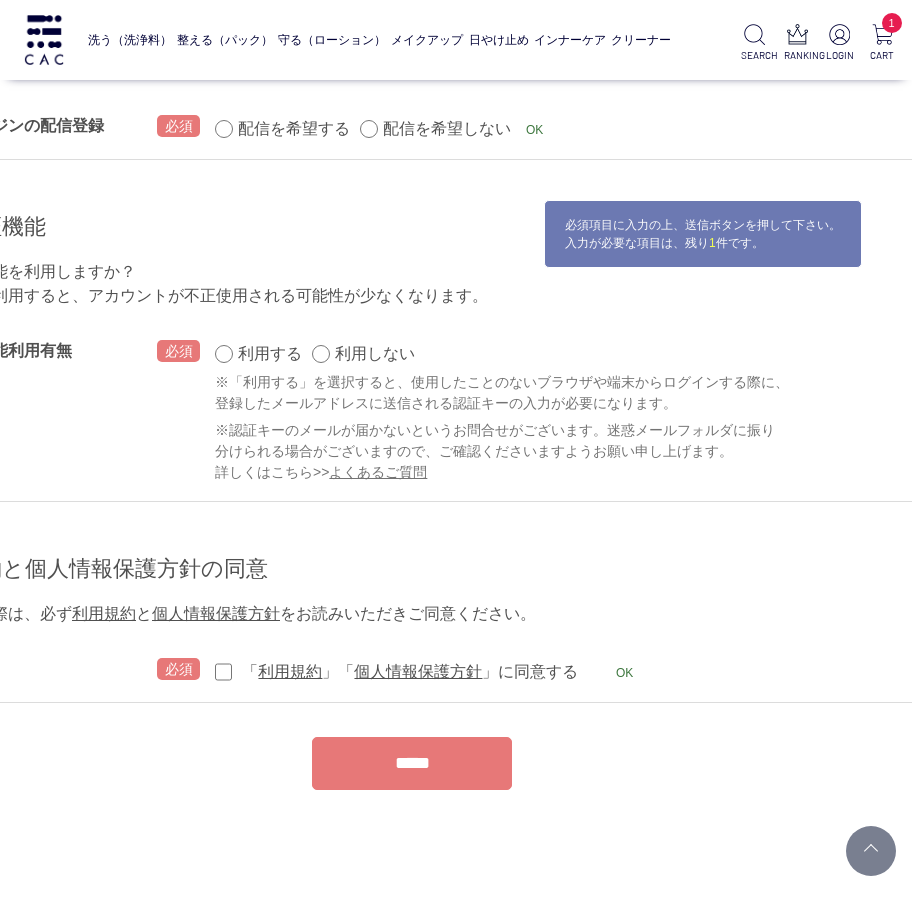 click on "*****" at bounding box center (412, 763) 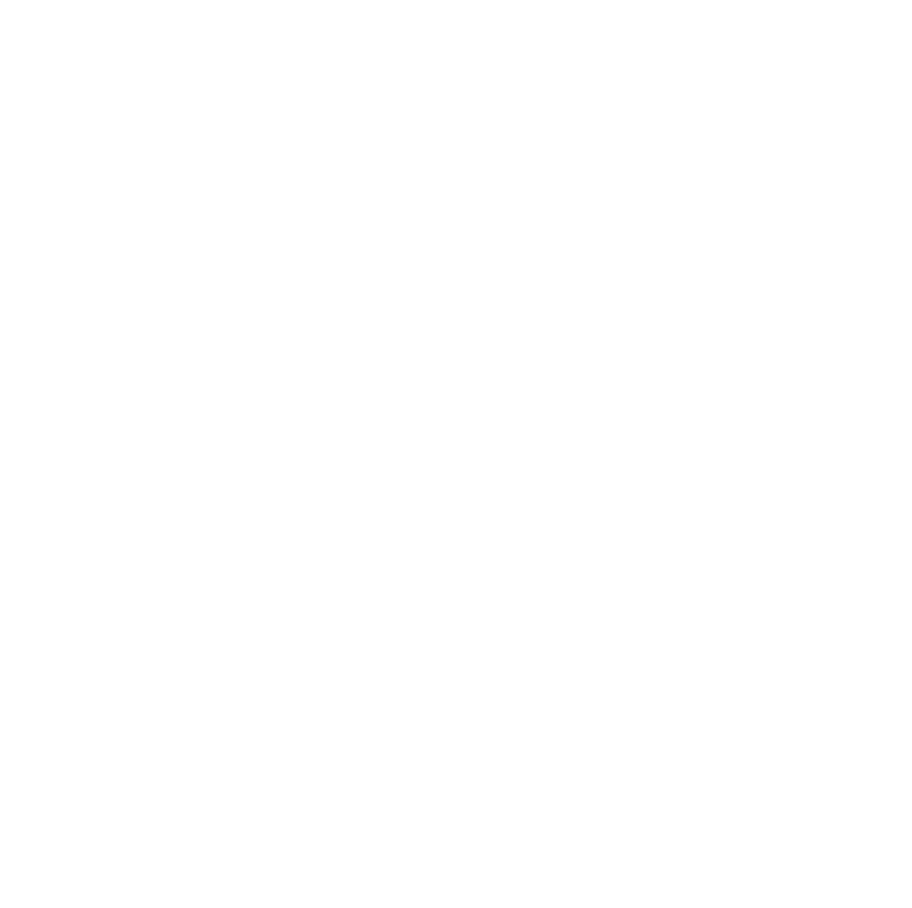 scroll, scrollTop: 0, scrollLeft: 0, axis: both 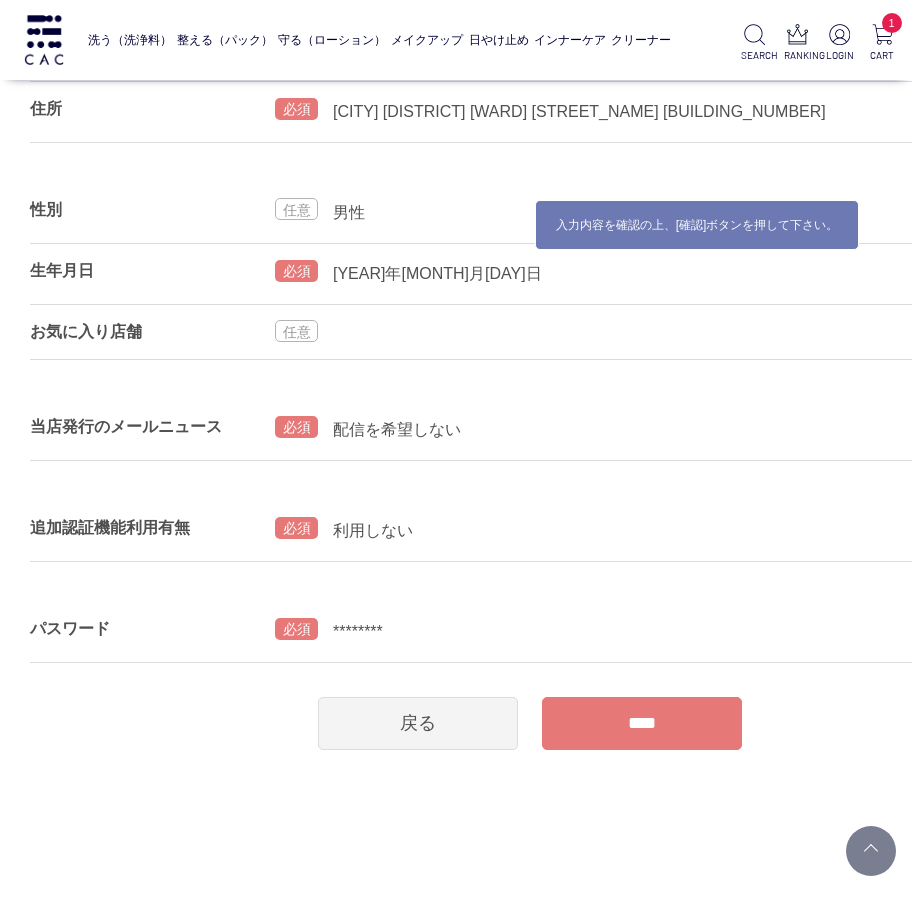 click on "****" at bounding box center [642, 723] 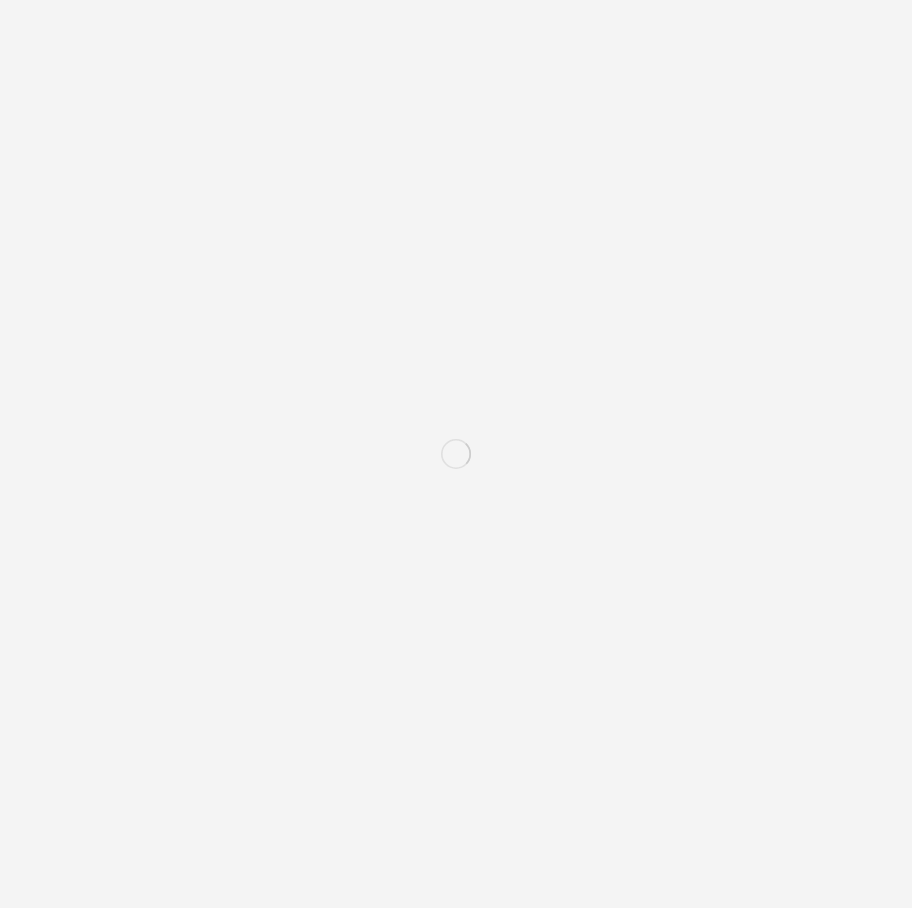 scroll, scrollTop: 0, scrollLeft: 0, axis: both 